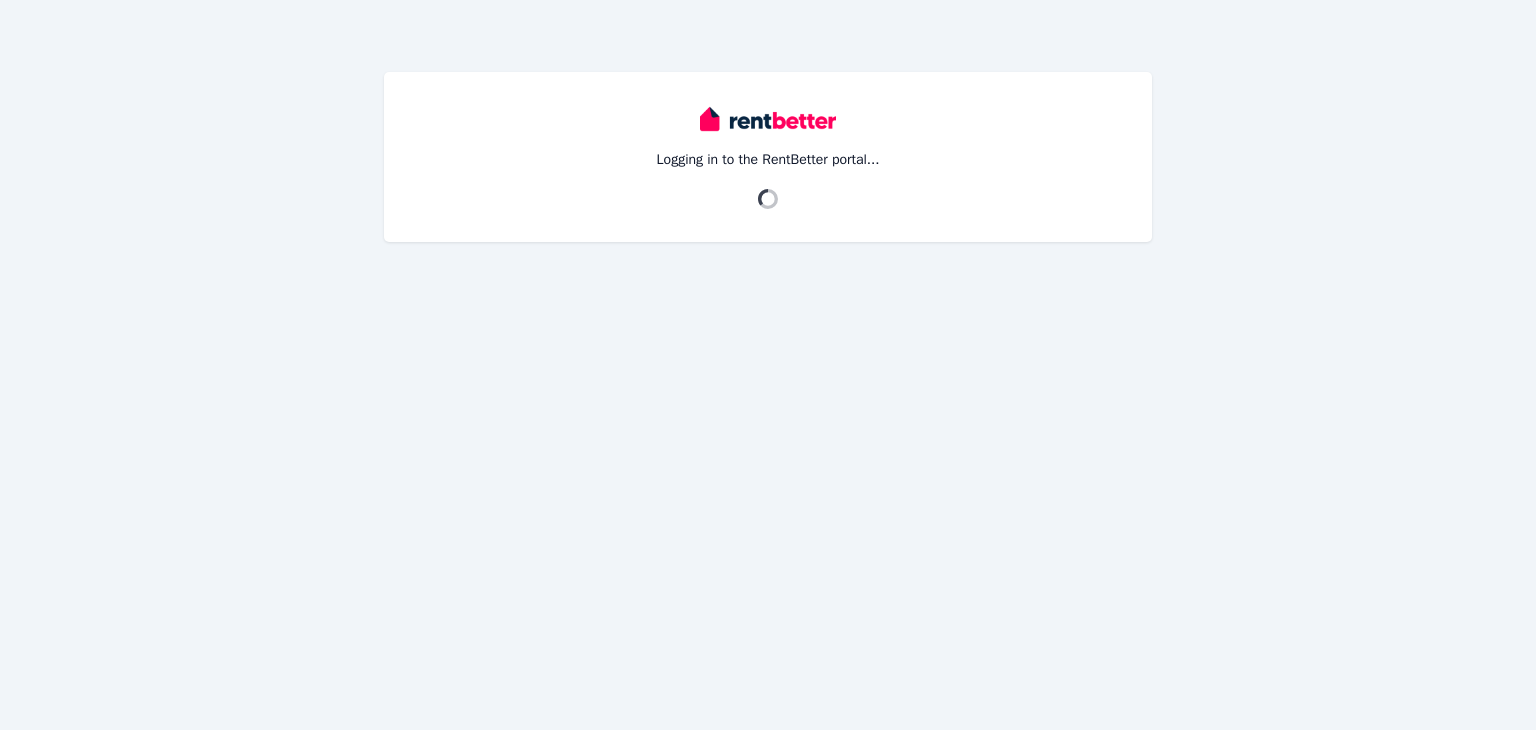 scroll, scrollTop: 0, scrollLeft: 0, axis: both 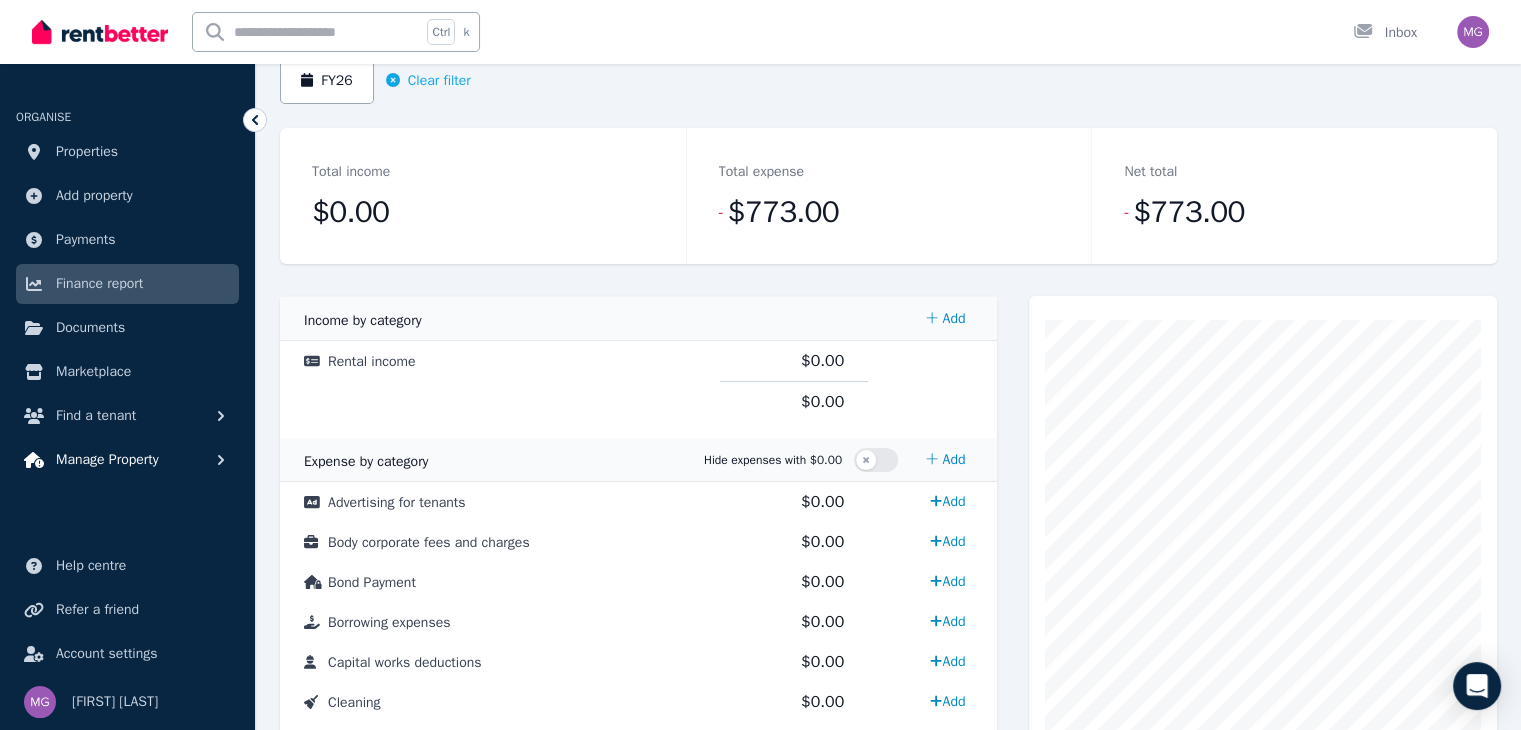 click on "Manage Property" at bounding box center [107, 460] 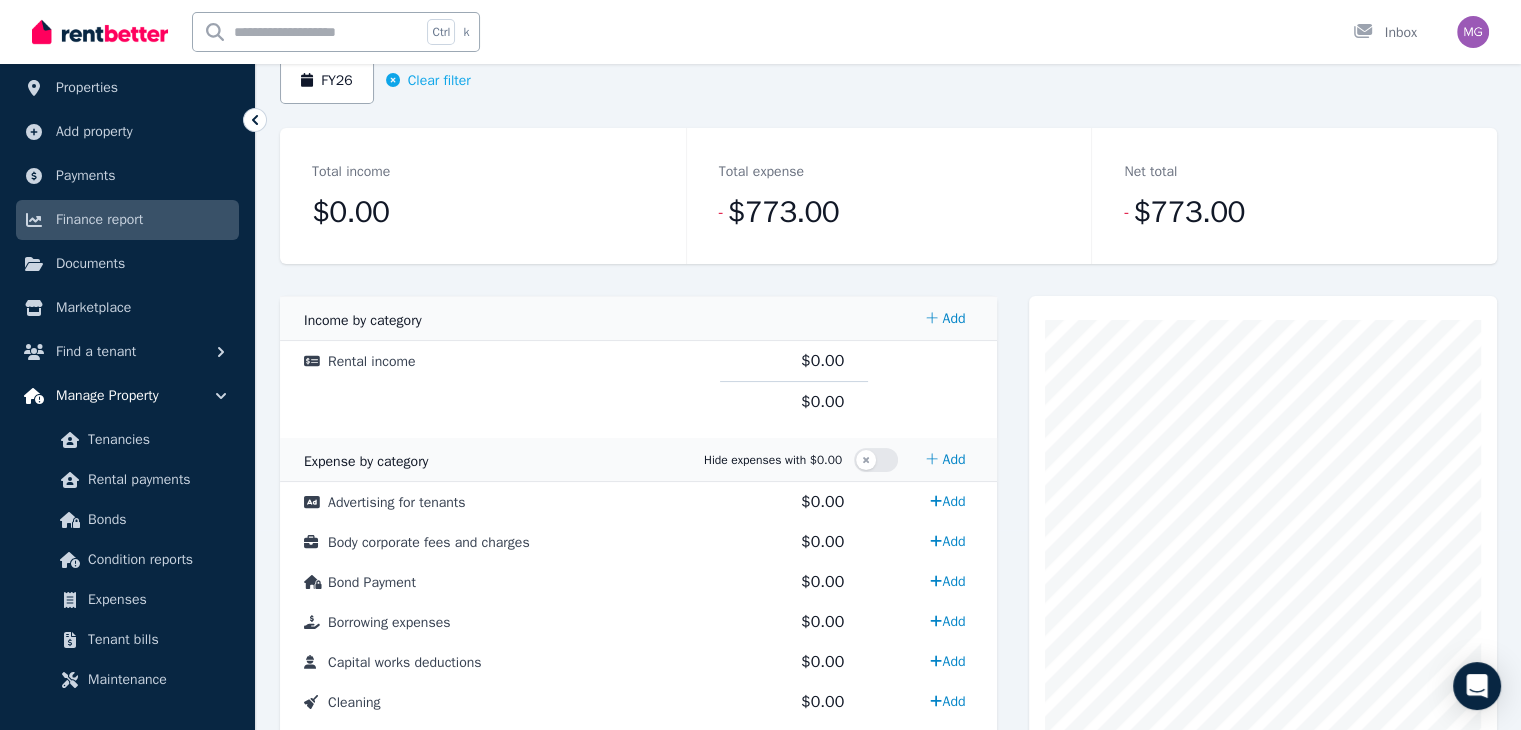 scroll, scrollTop: 100, scrollLeft: 0, axis: vertical 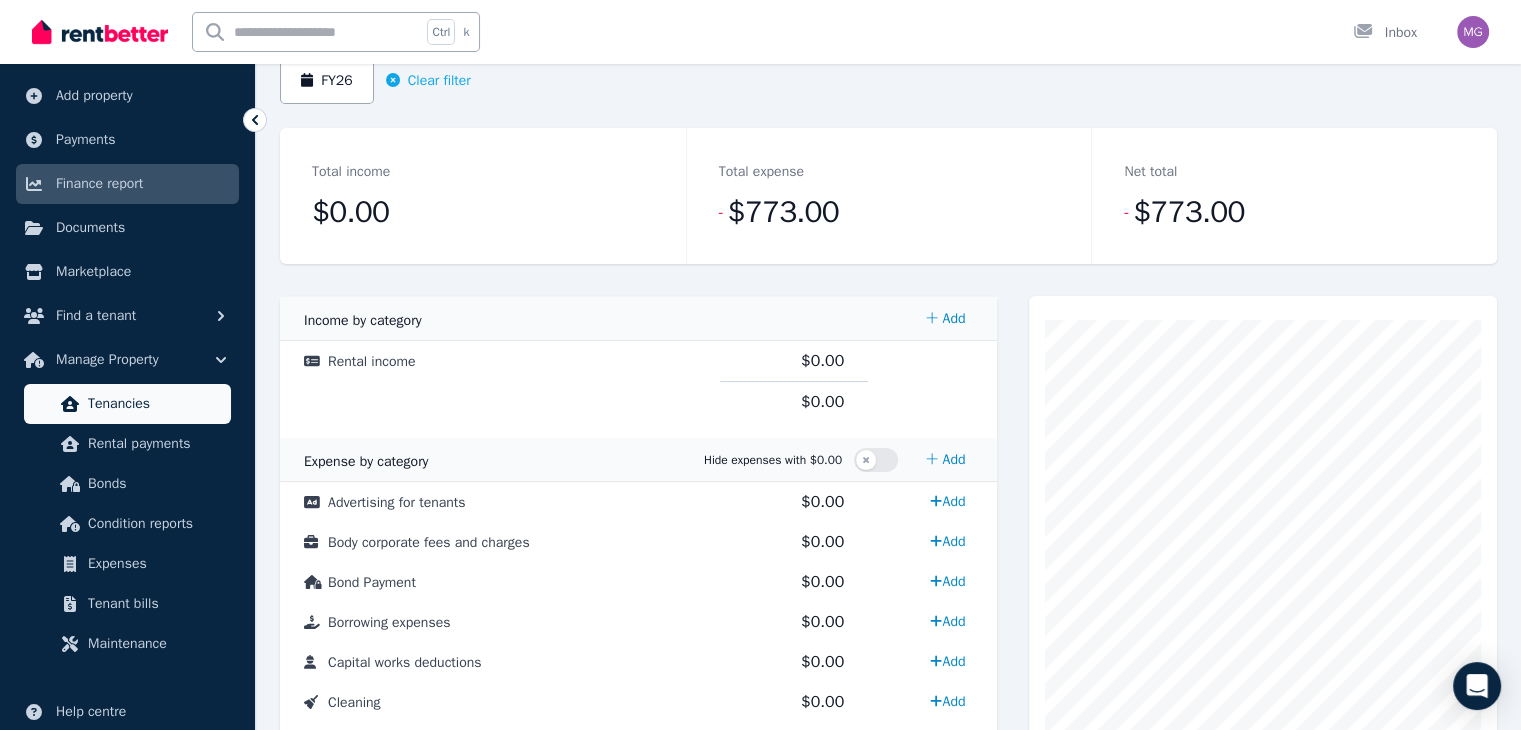 click on "Tenancies" at bounding box center [155, 404] 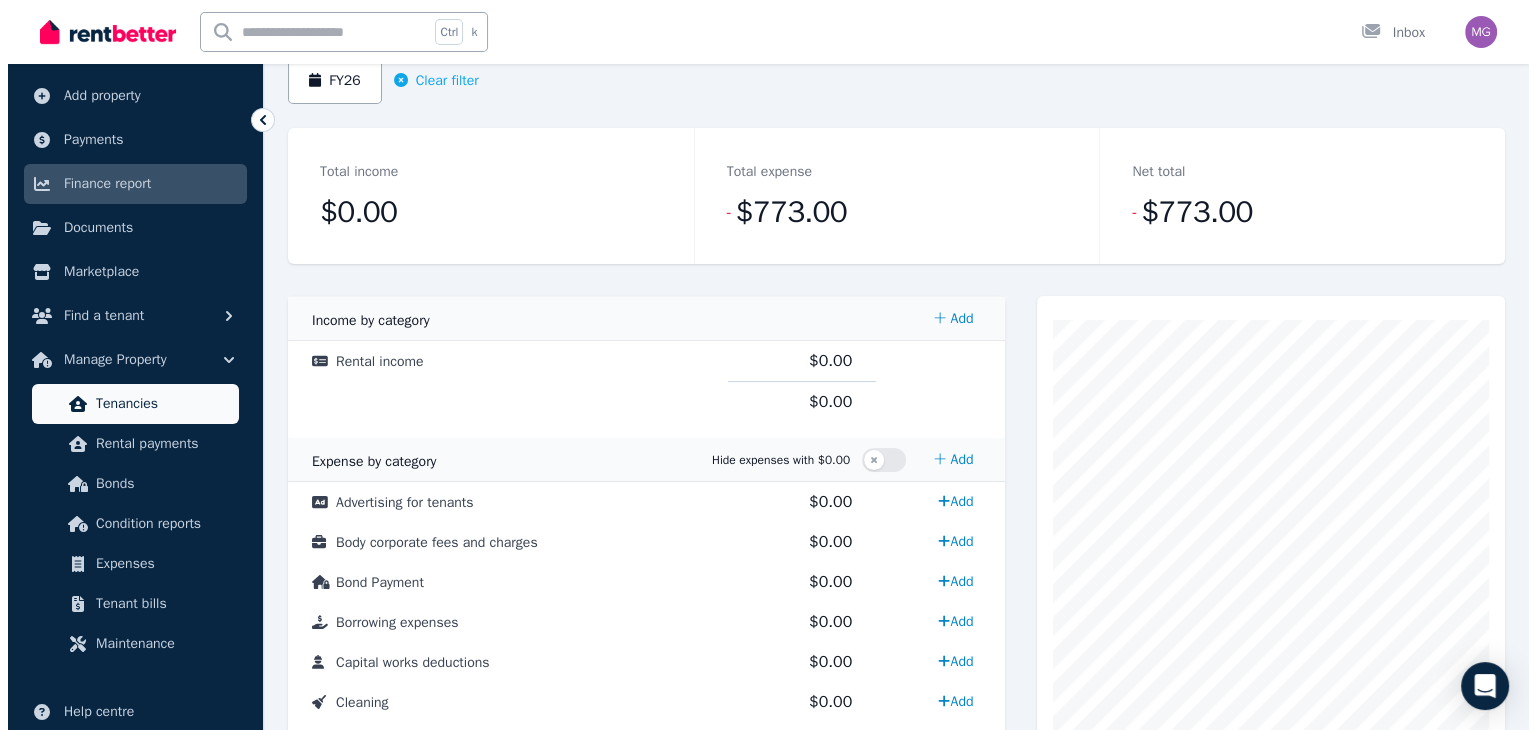 scroll, scrollTop: 0, scrollLeft: 0, axis: both 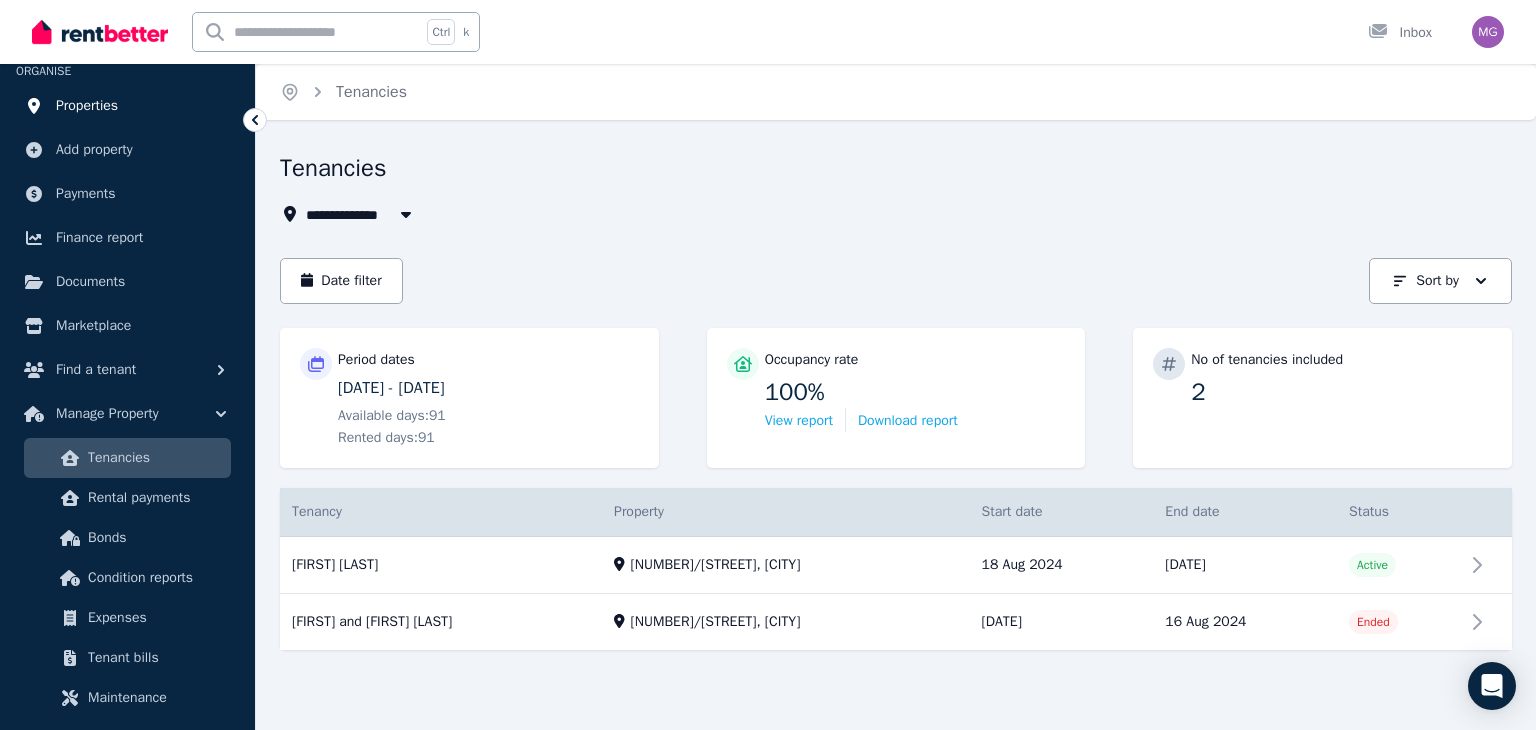 click on "Properties" at bounding box center [127, 106] 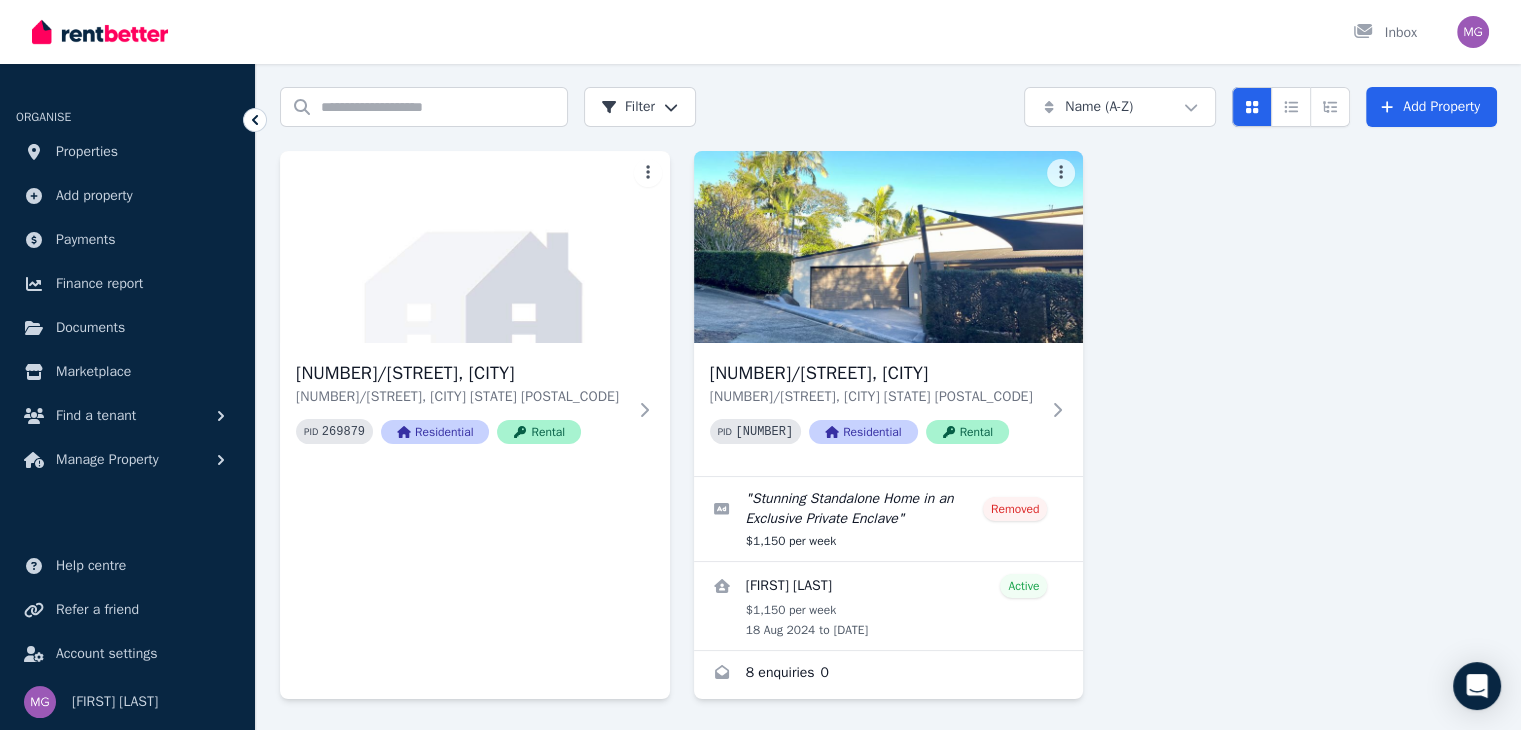 scroll, scrollTop: 100, scrollLeft: 0, axis: vertical 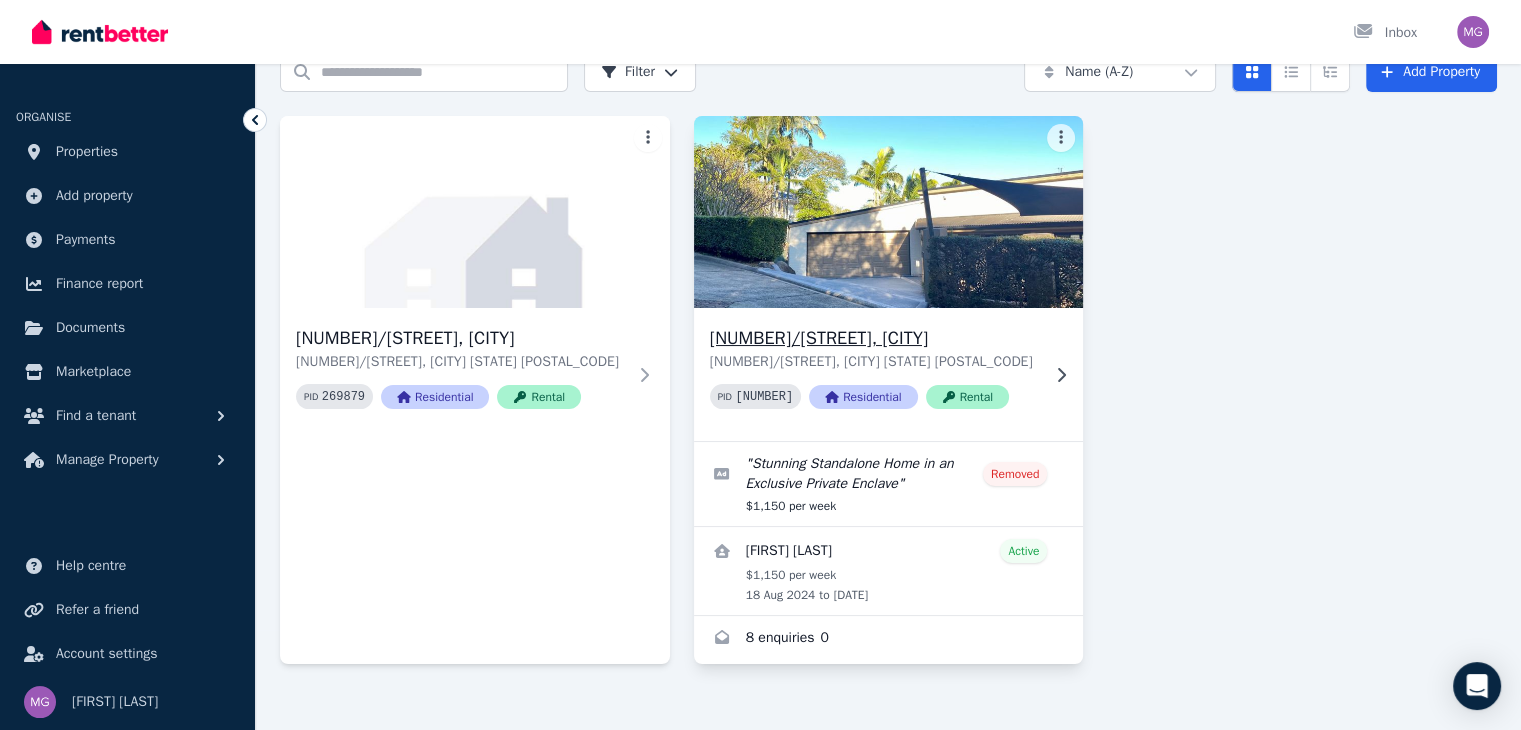 click at bounding box center (888, 212) 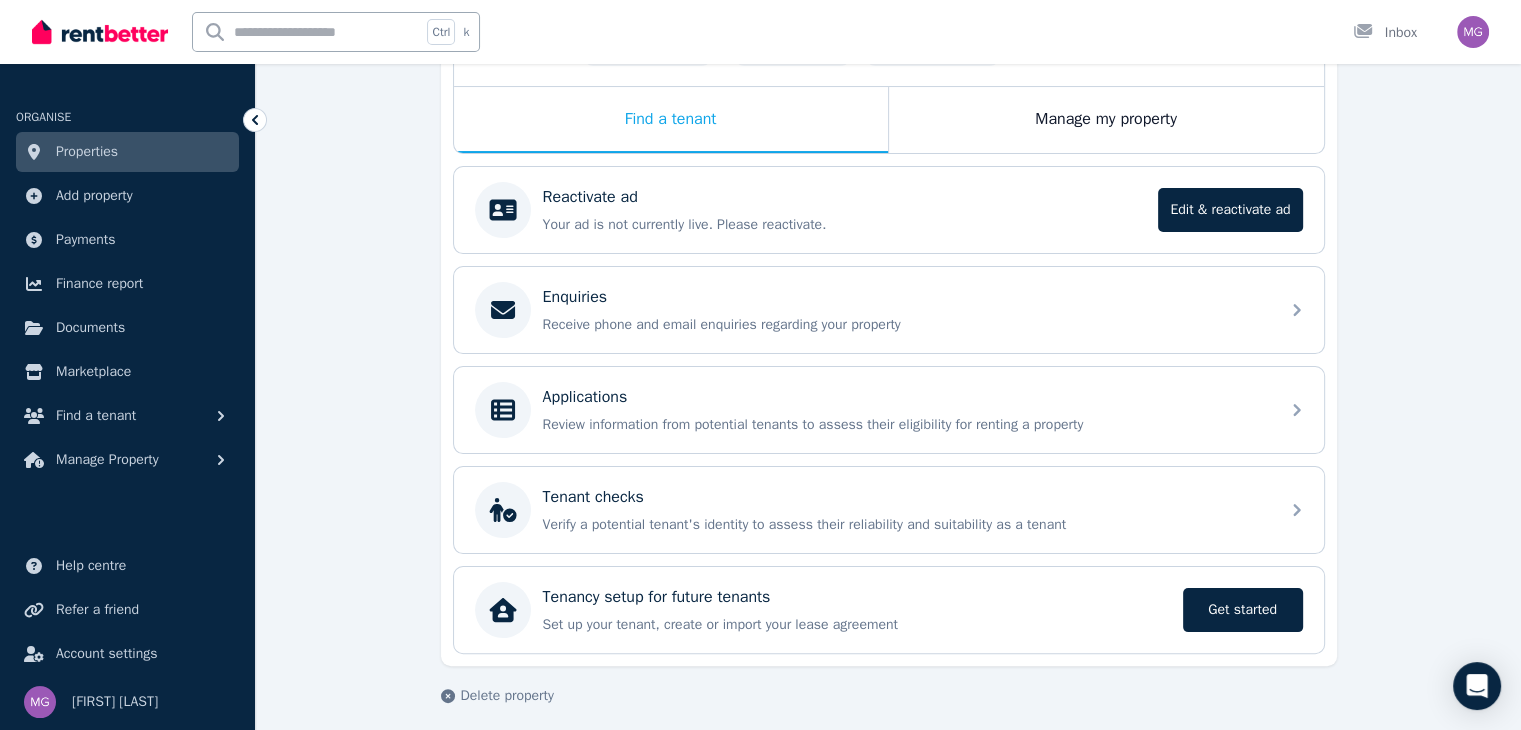 scroll, scrollTop: 316, scrollLeft: 0, axis: vertical 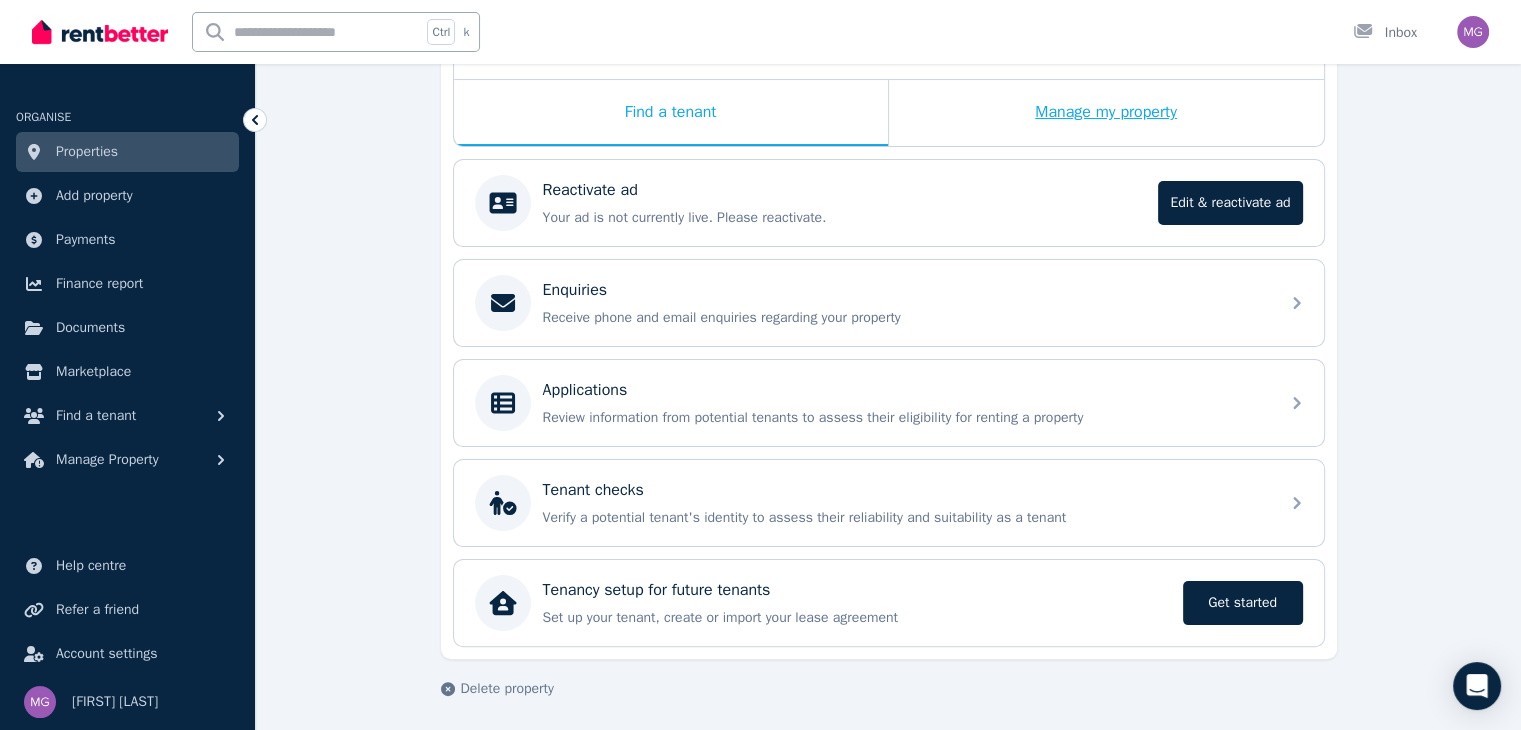 click on "Manage my property" at bounding box center (1106, 113) 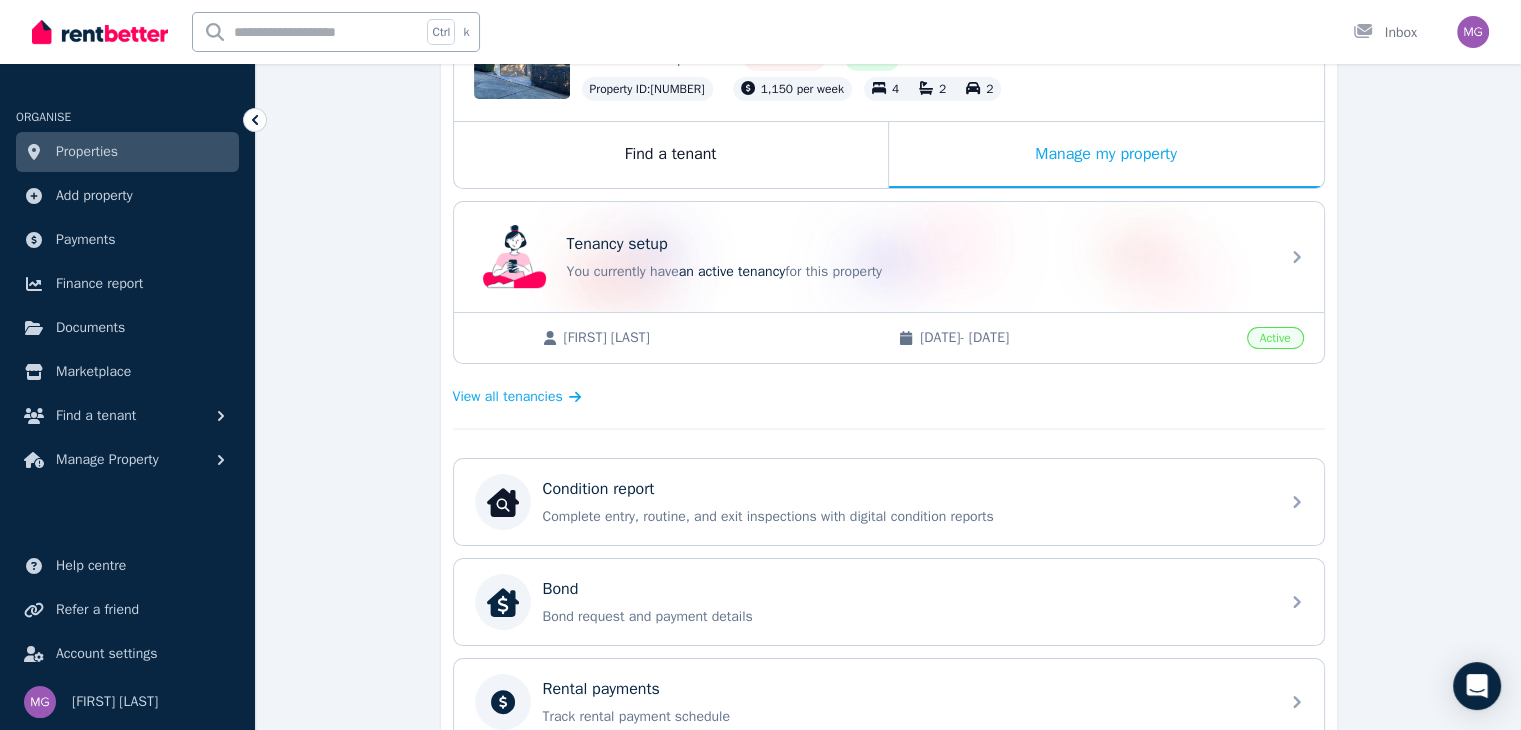 scroll, scrollTop: 300, scrollLeft: 0, axis: vertical 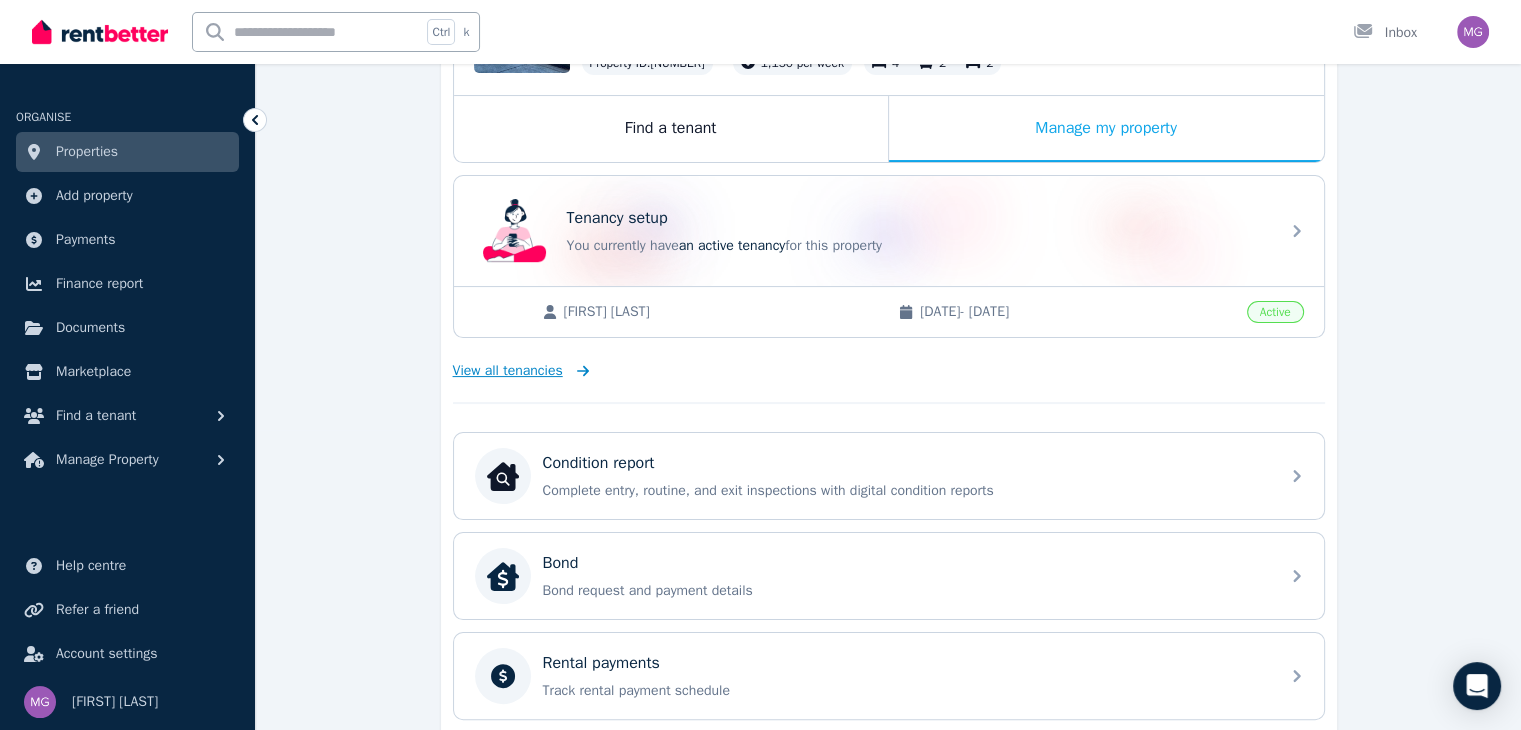 click on "View all tenancies" at bounding box center [508, 371] 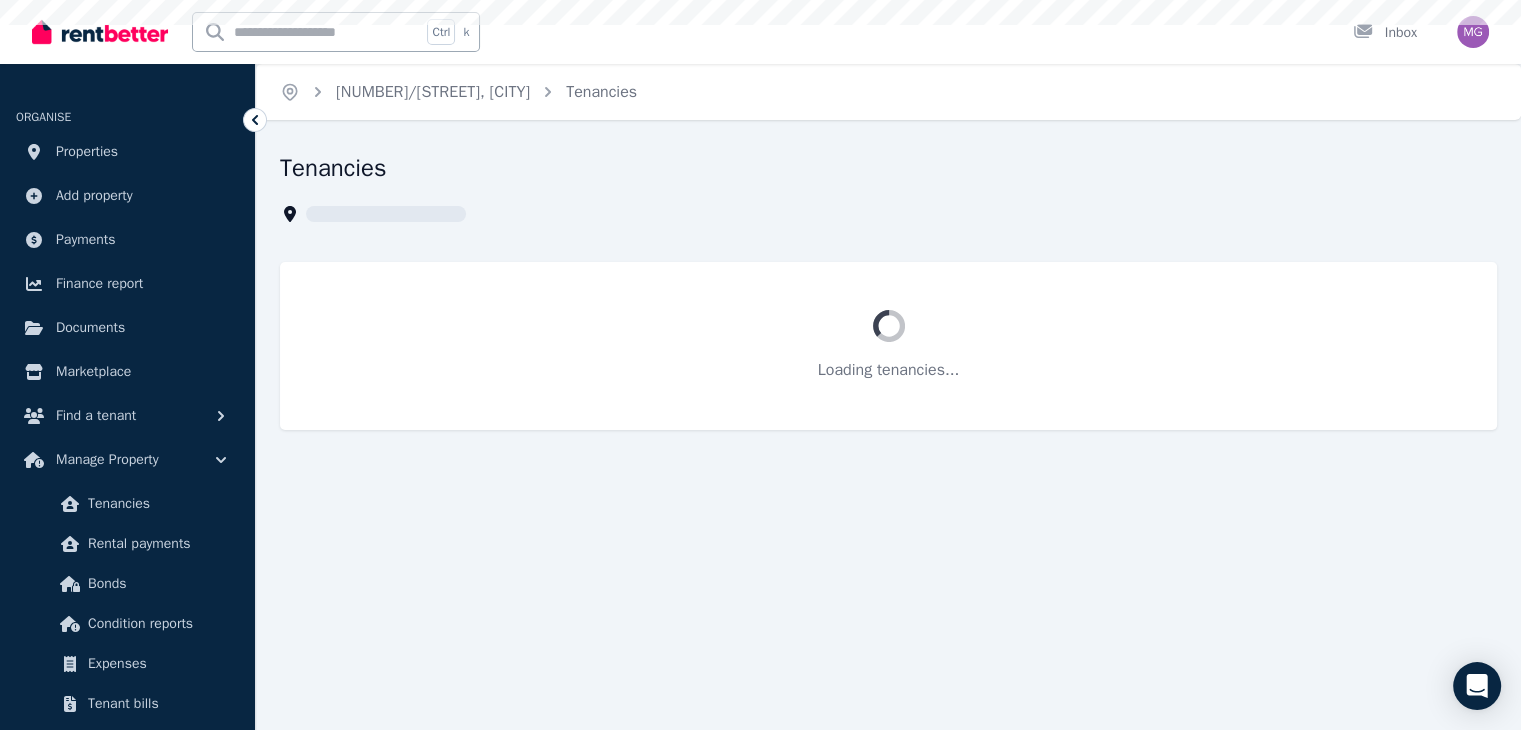 scroll, scrollTop: 0, scrollLeft: 0, axis: both 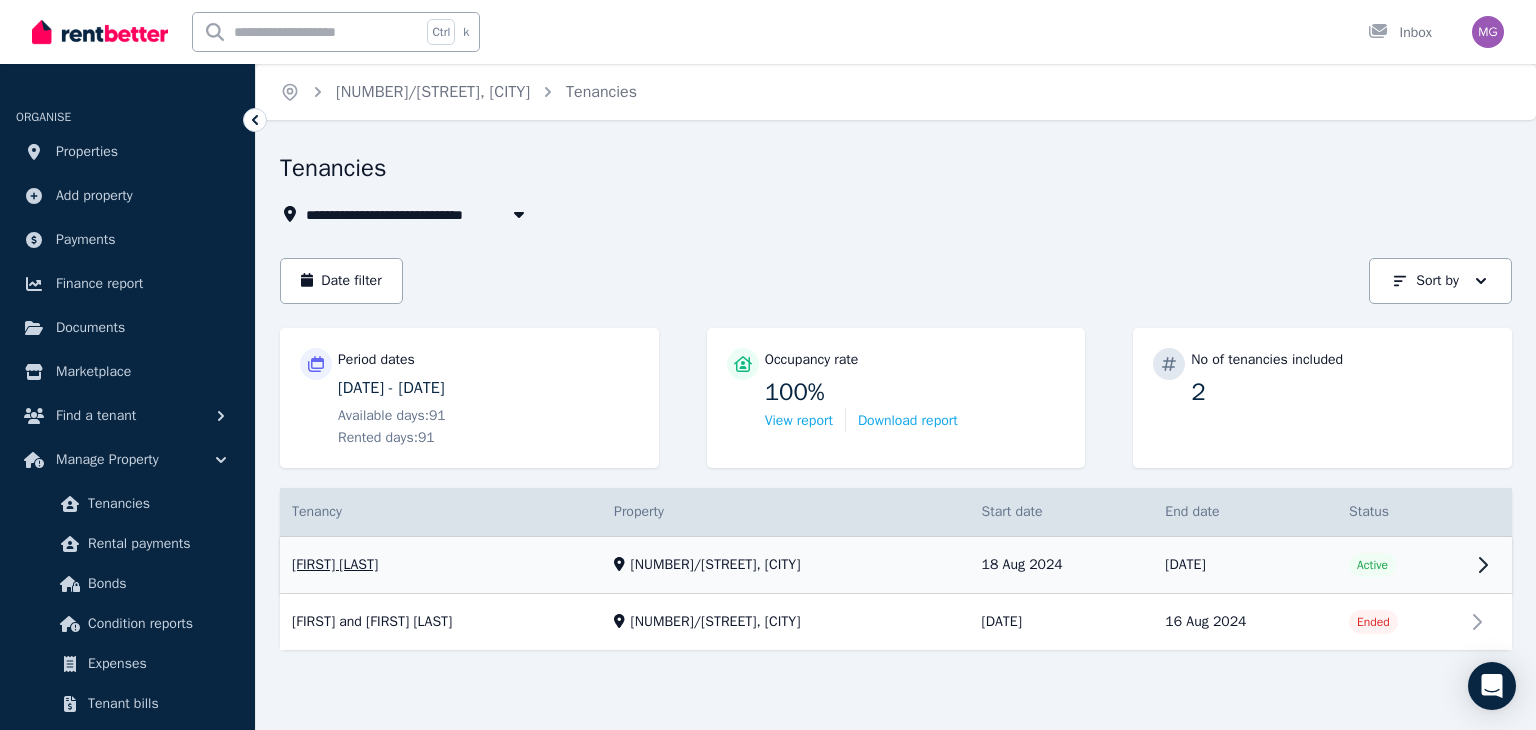 click on "View property details" at bounding box center [896, 565] 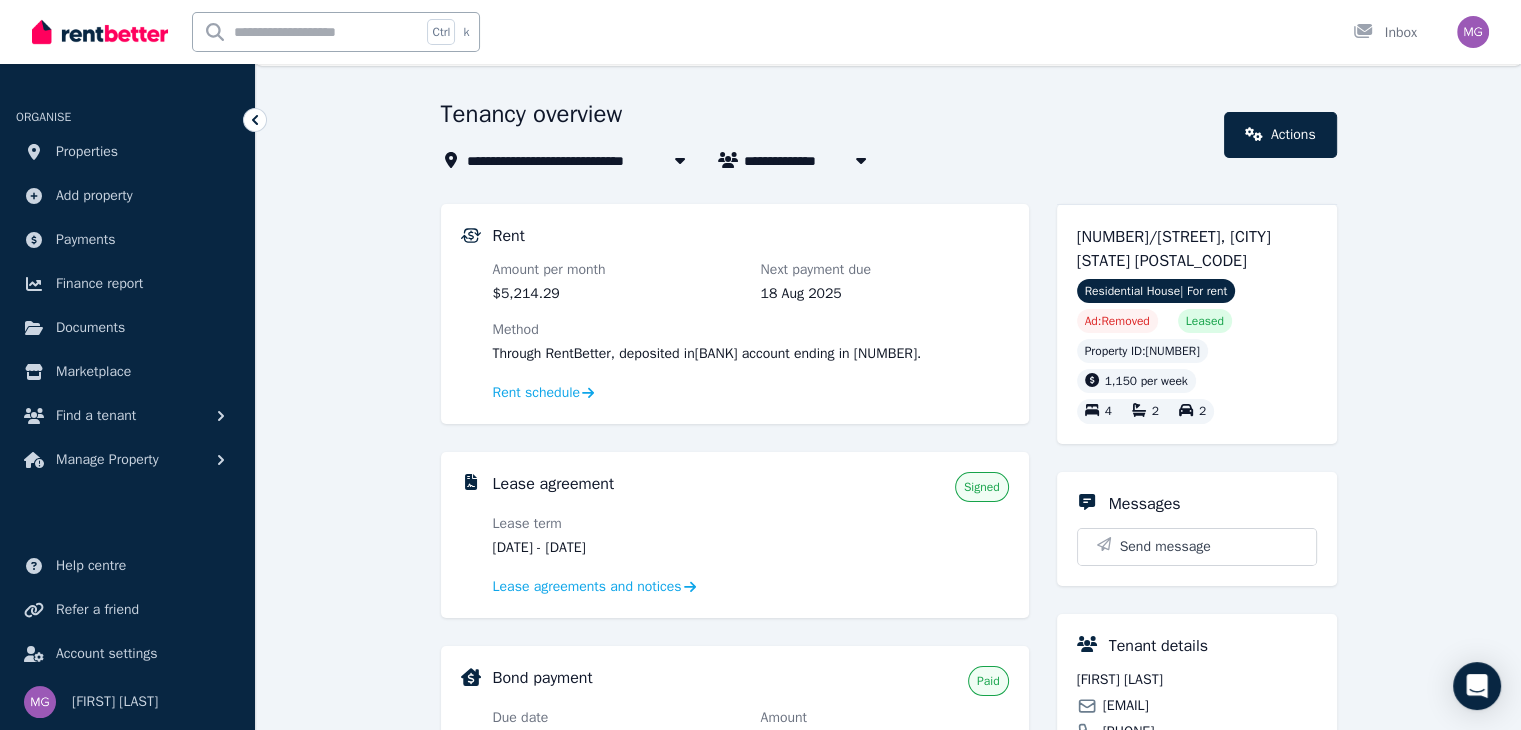 scroll, scrollTop: 0, scrollLeft: 0, axis: both 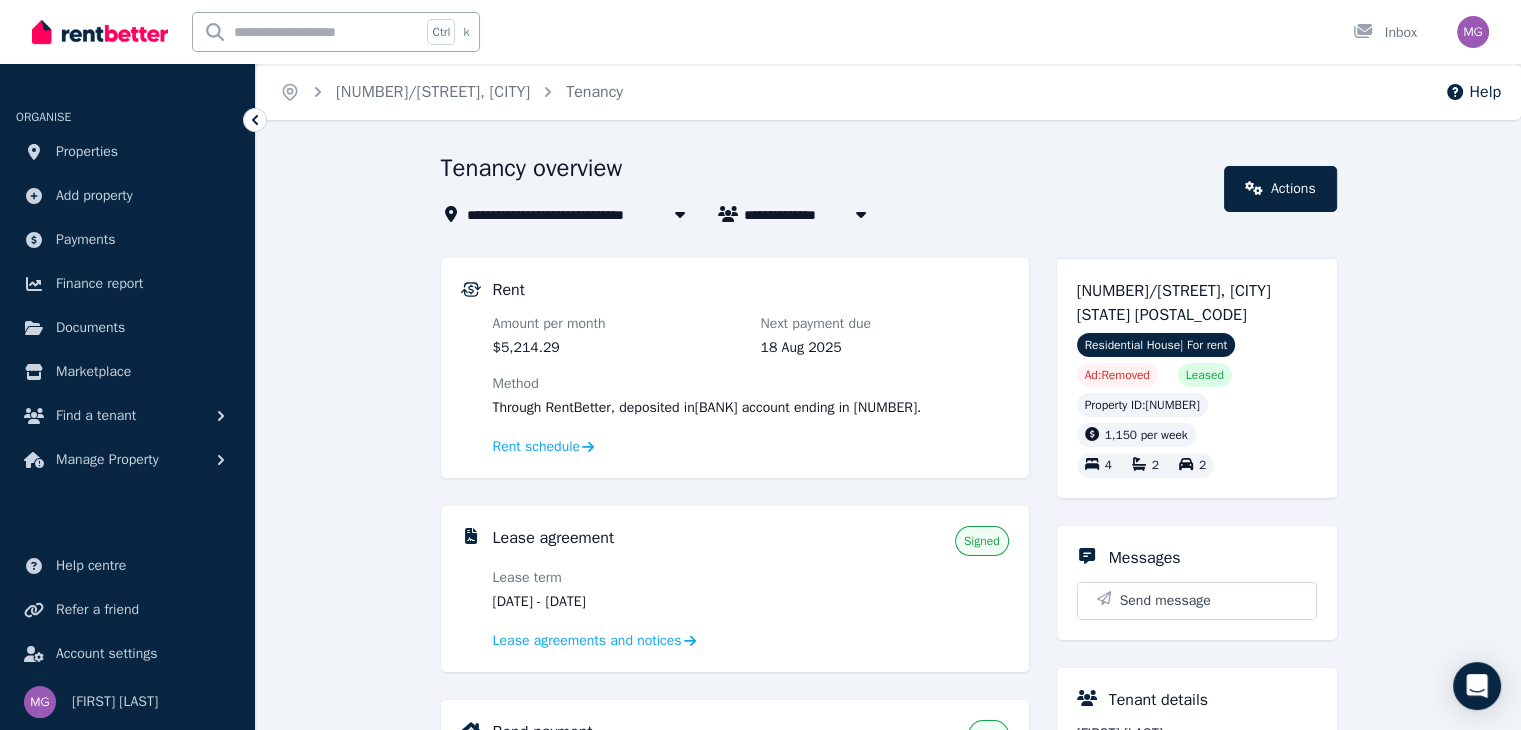 click on "Method" at bounding box center [751, 384] 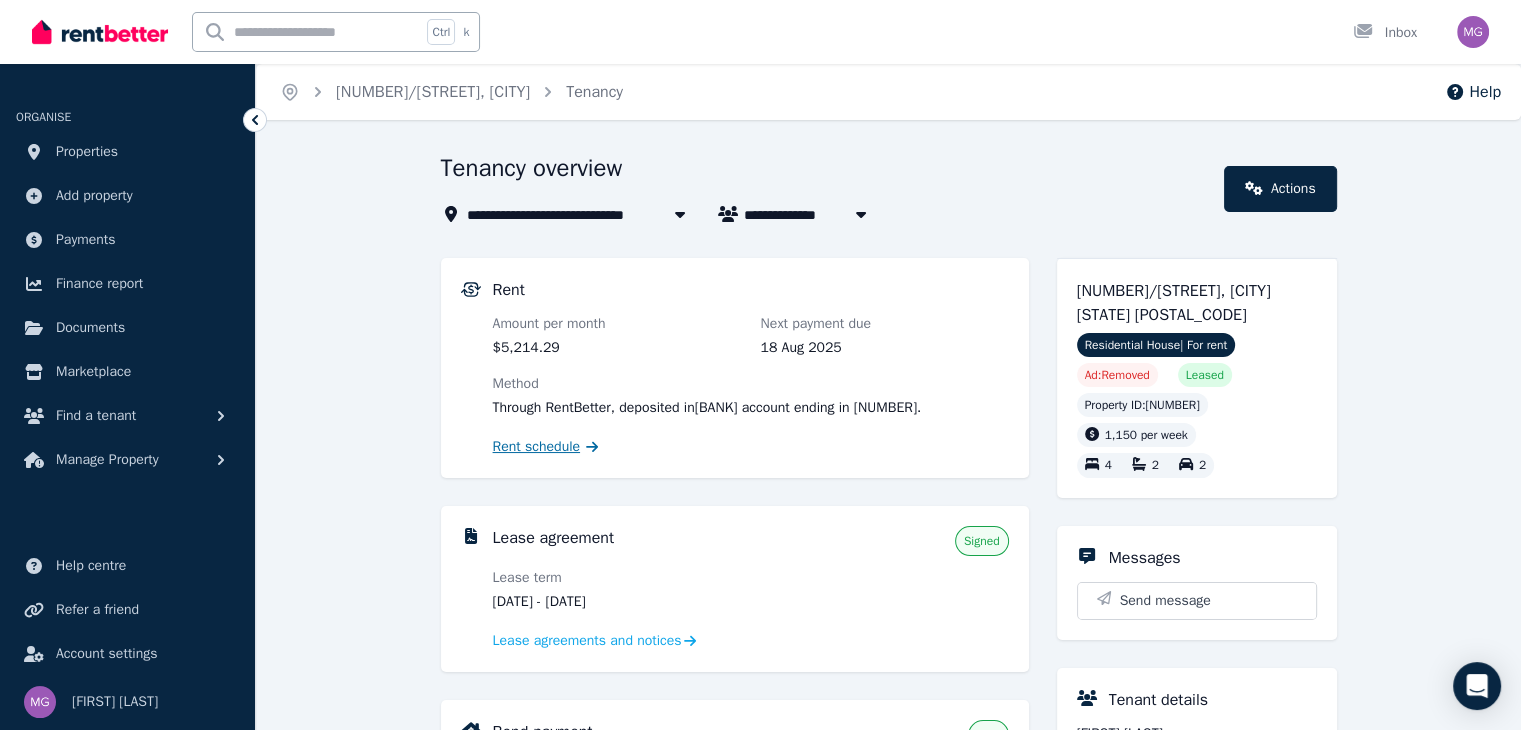 click on "Rent schedule" at bounding box center (537, 447) 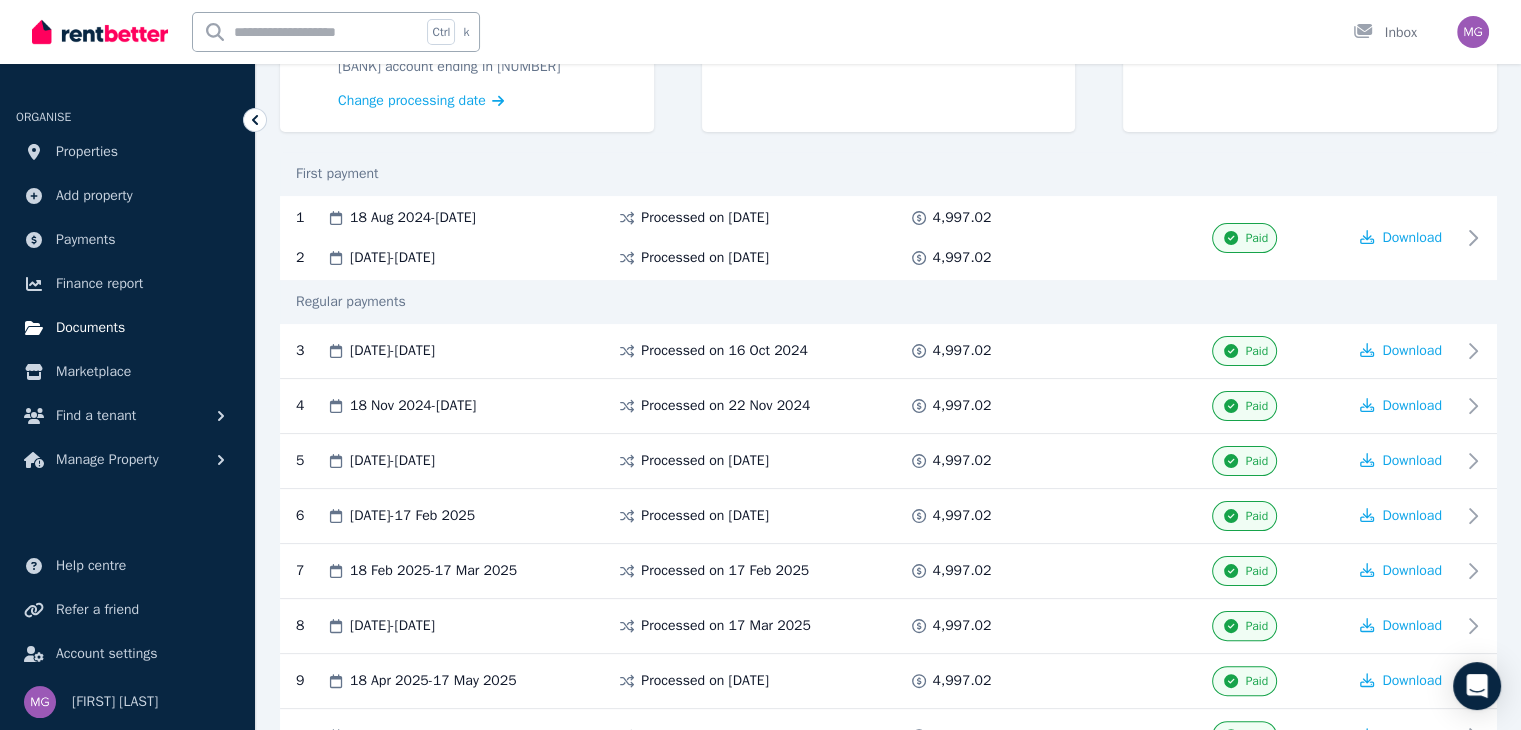 scroll, scrollTop: 0, scrollLeft: 0, axis: both 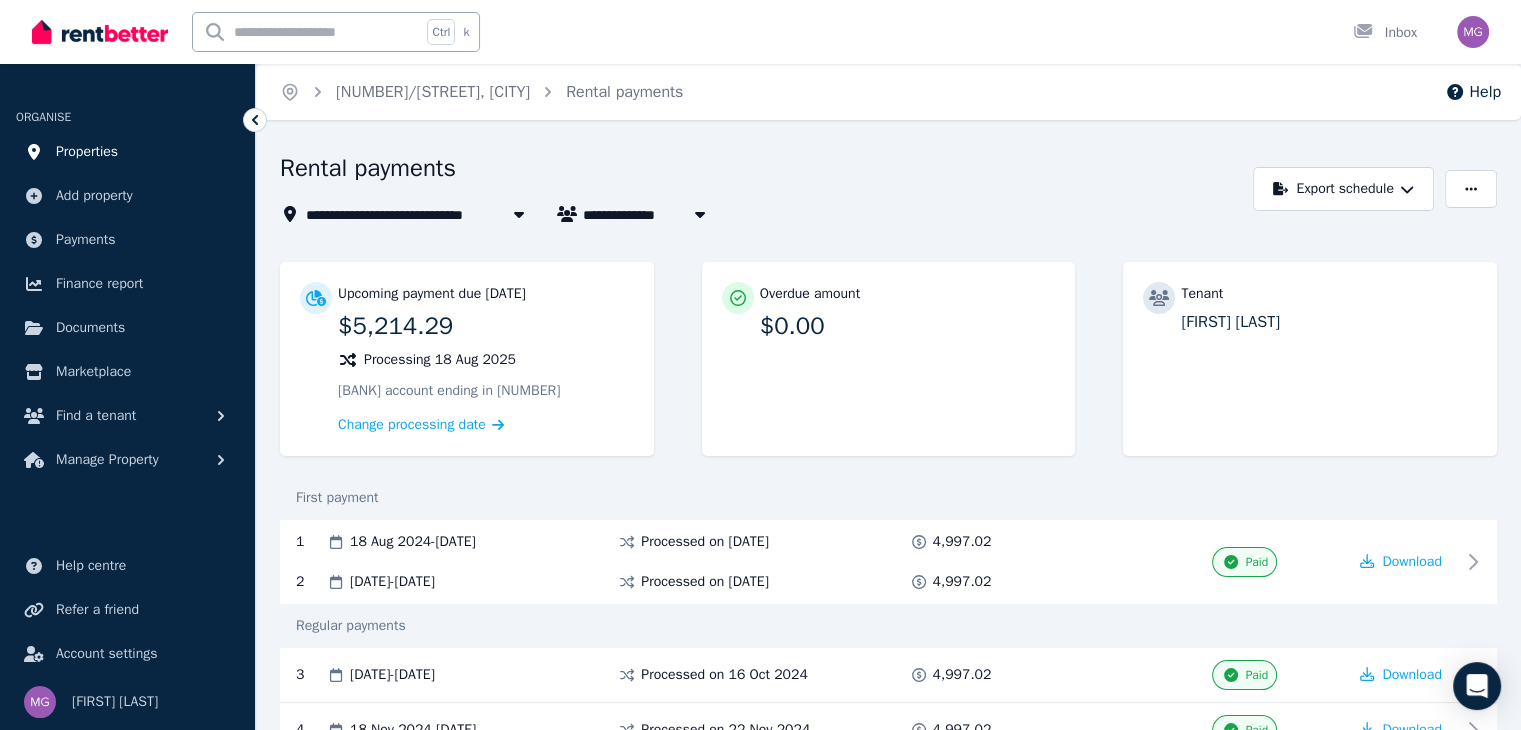 click on "Properties" at bounding box center [87, 152] 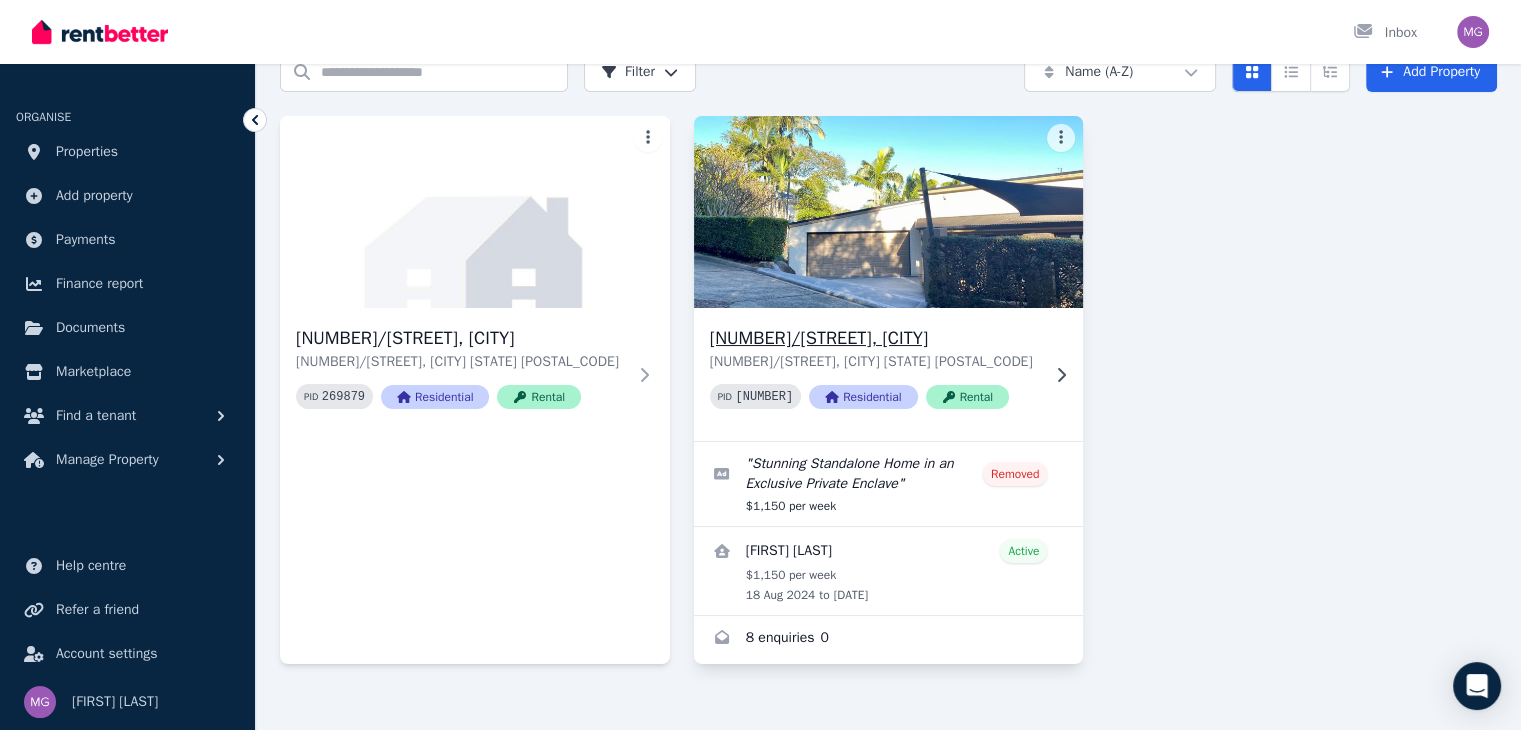 scroll, scrollTop: 125, scrollLeft: 0, axis: vertical 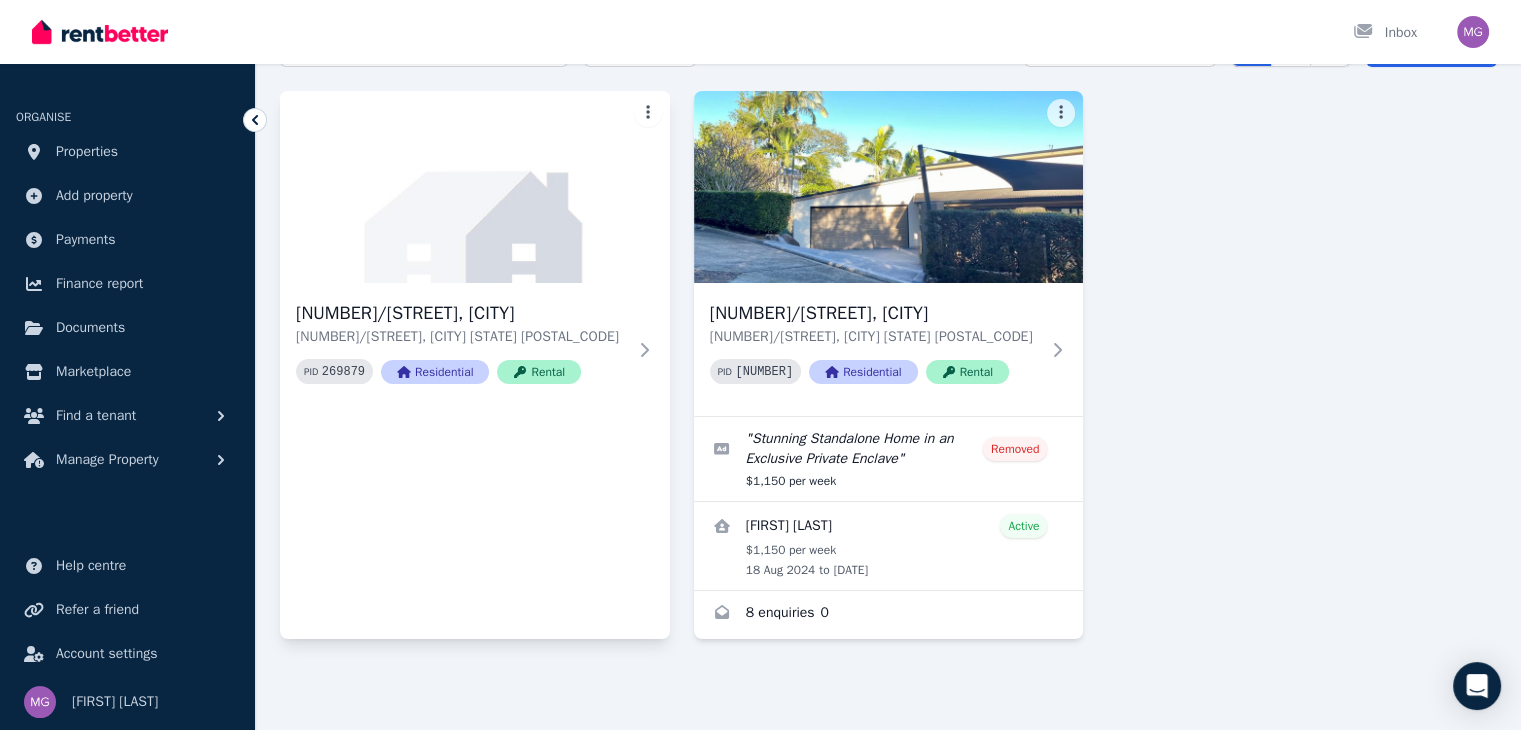 click on "Open main menu Inbox Open user menu ORGANISE Properties Add property Payments Finance report Documents Marketplace Find a tenant Manage Property Help centre Refer a friend Account settings Your profile [FIRST] [LAST] Home Properties Help Search properties Filter Name (A-Z) Add Property [NUMBER]/[STREET], [CITY] [NUMBER]/[STREET], [CITY] [STATE] [POSTAL_CODE] PID [NUMBER] Residential Rental [NUMBER]/[STREET], [CITY] [NUMBER]/[STREET], [CITY] [STATE] [POSTAL_CODE] PID [NUMBER] Residential Rental " Stunning Standalone Home in an Exclusive Private Enclave " Removed $[PRICE] per week [FIRST] [LAST] Active $[PRICE] per week [DATE] to [DATE] [NUMBER] enquiries [NUMBER] /portal" at bounding box center (760, 240) 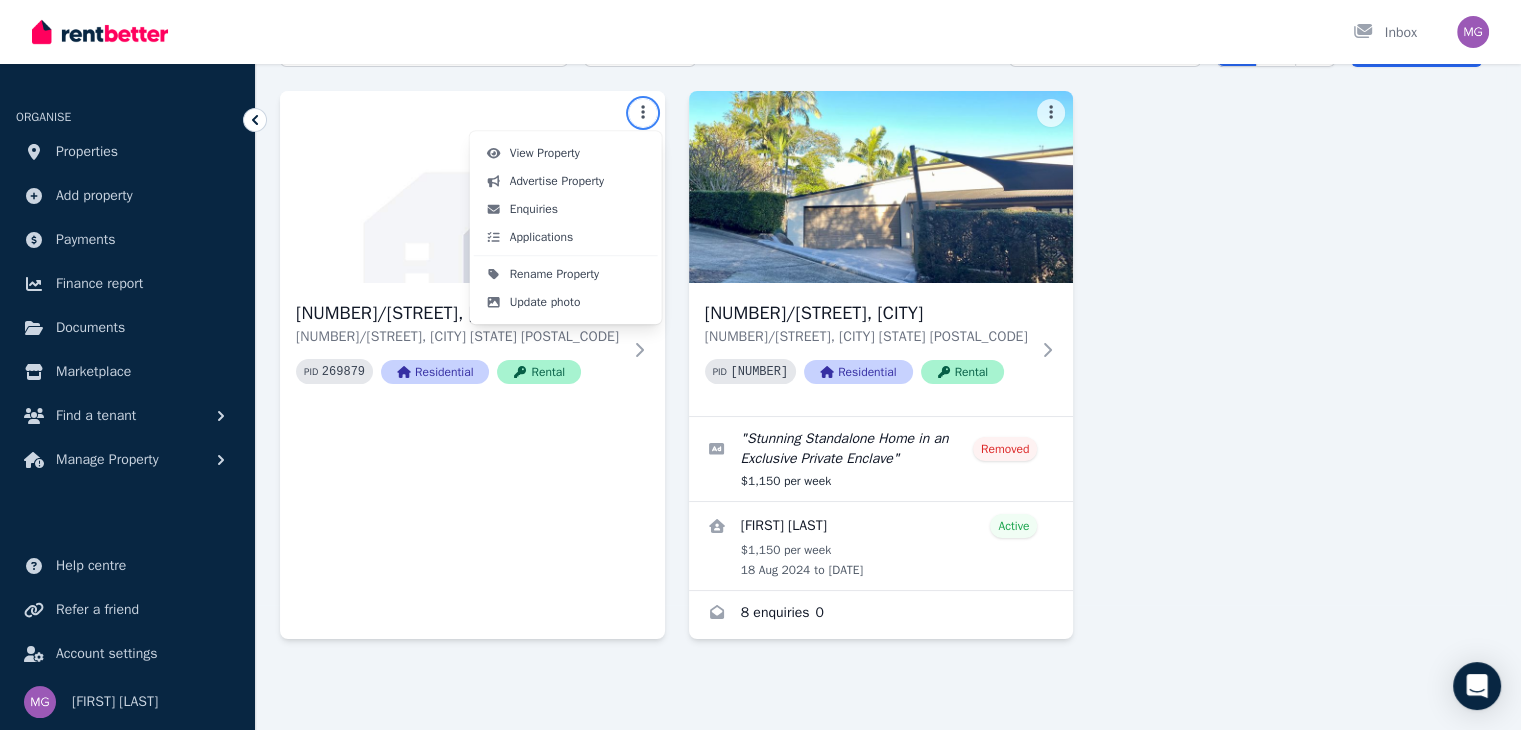 click on "Open main menu Inbox Open user menu ORGANISE Properties Add property Payments Finance report Documents Marketplace Find a tenant Manage Property Help centre Refer a friend Account settings Your profile [FIRST] [LAST] Home Properties Help Search properties Filter Name (A-Z) Add Property [NUMBER]/[STREET], [CITY] [NUMBER]/[STREET], [CITY] [STATE] [POSTAL_CODE] PID [NUMBER] Residential Rental [NUMBER]/[STREET], [CITY] [NUMBER]/[STREET], [CITY] [STATE] [POSTAL_CODE] PID [NUMBER] Residential Rental " Stunning Standalone Home in an Exclusive Private Enclave " Removed $[PRICE] per week [FIRST] [LAST] Active $[PRICE] per week [DATE] to [DATE] [NUMBER] enquiries [NUMBER] /portal
View Property Advertise Property Enquiries Applications Rename Property Update photo" at bounding box center (760, 240) 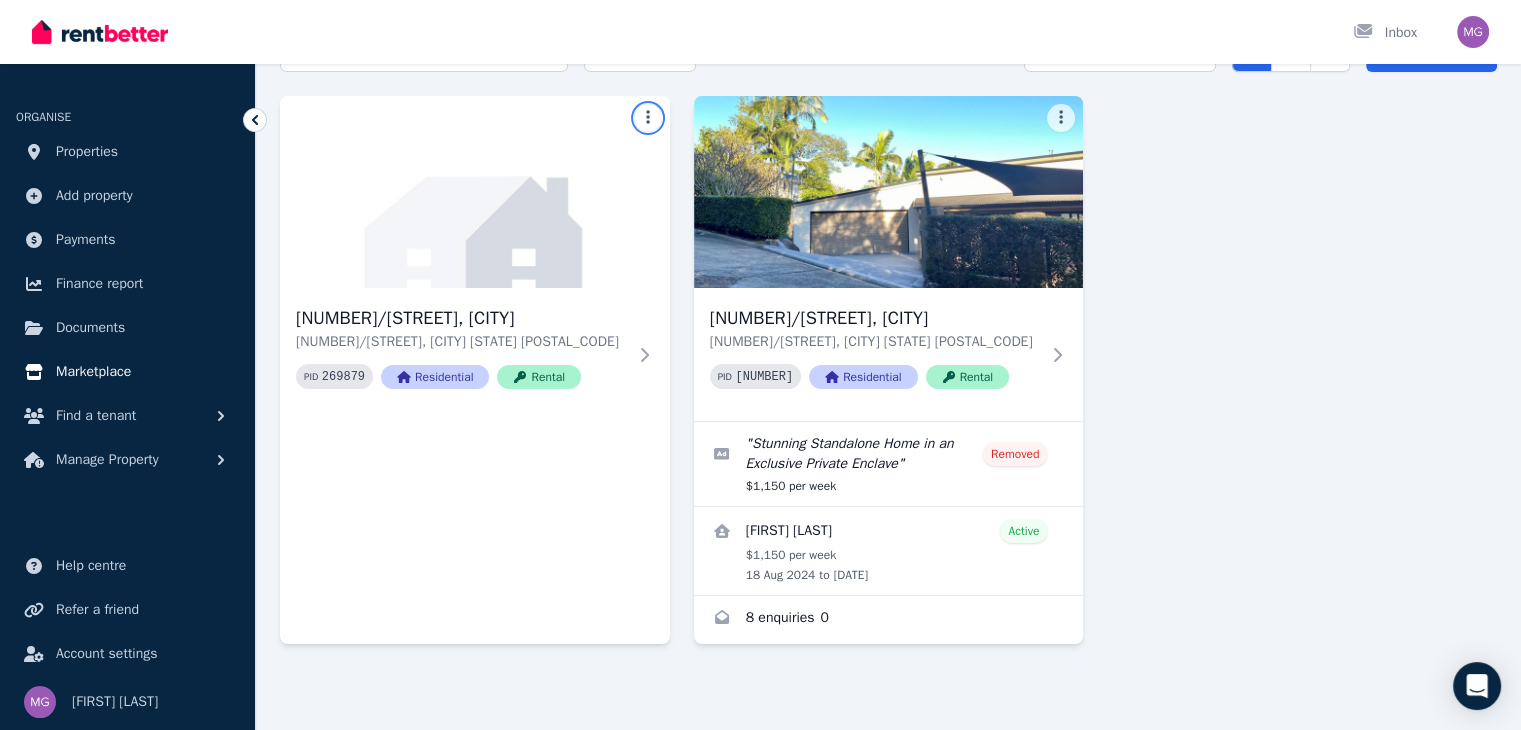 scroll, scrollTop: 125, scrollLeft: 0, axis: vertical 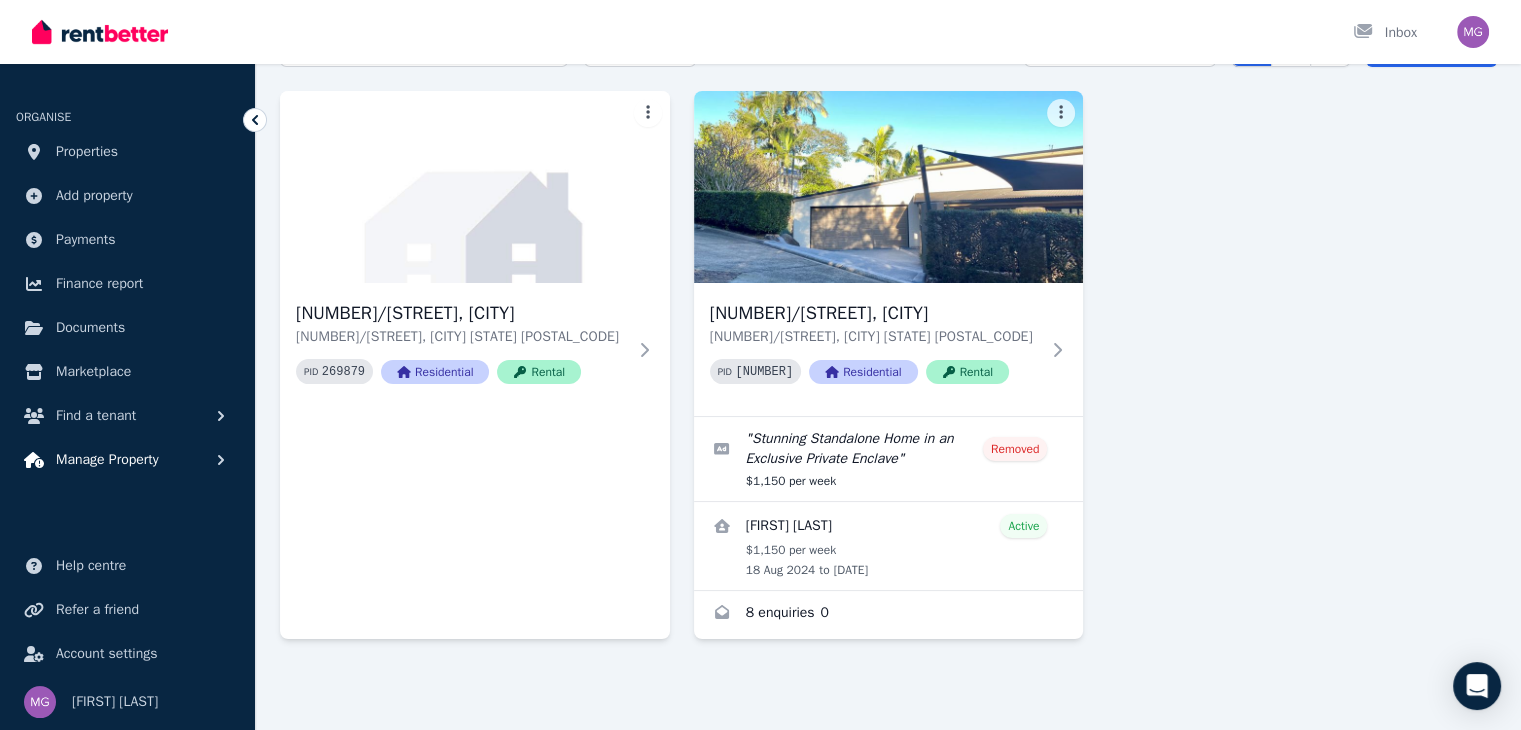 click 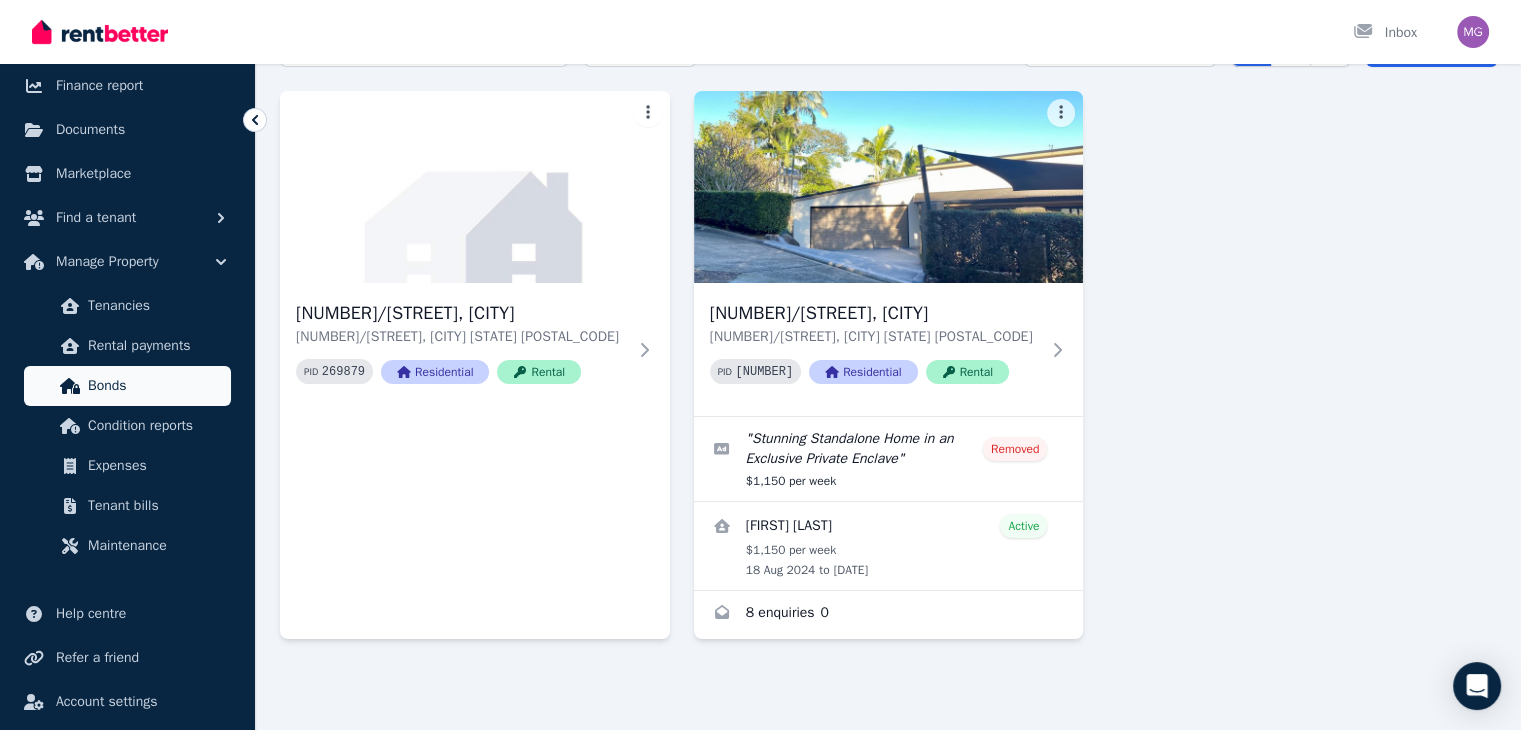 scroll, scrollTop: 200, scrollLeft: 0, axis: vertical 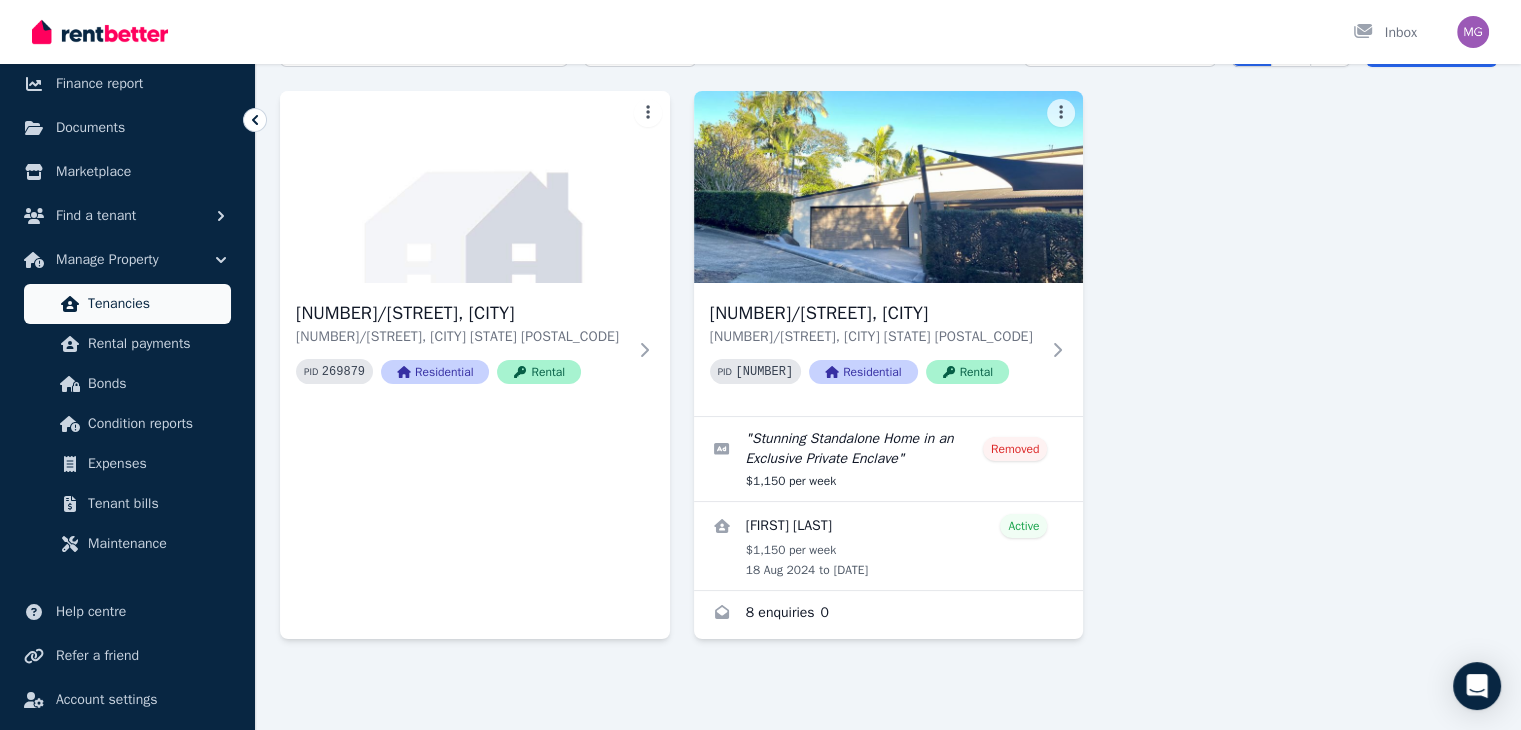 click on "Tenancies" at bounding box center [155, 304] 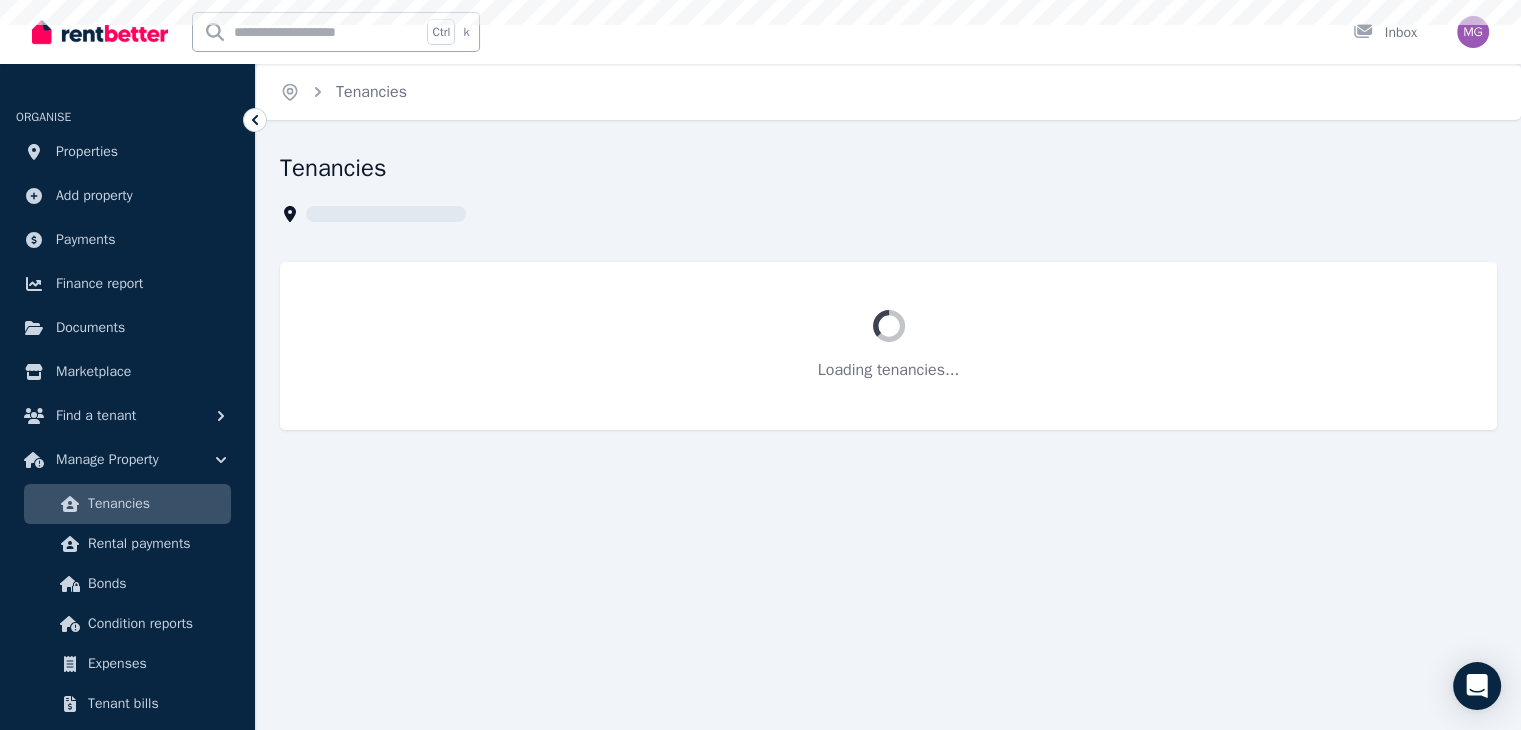 scroll, scrollTop: 0, scrollLeft: 0, axis: both 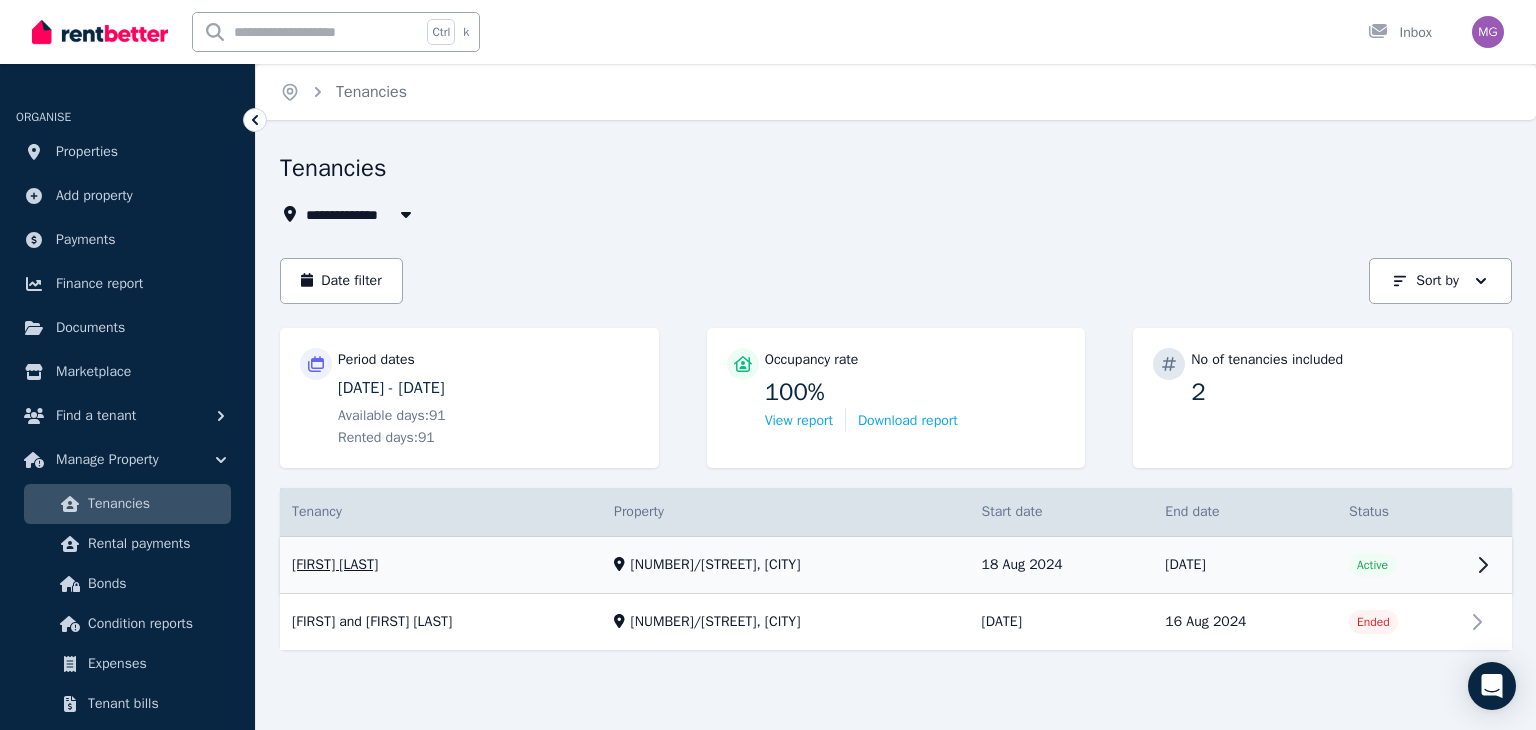 click on "View property details" at bounding box center (896, 565) 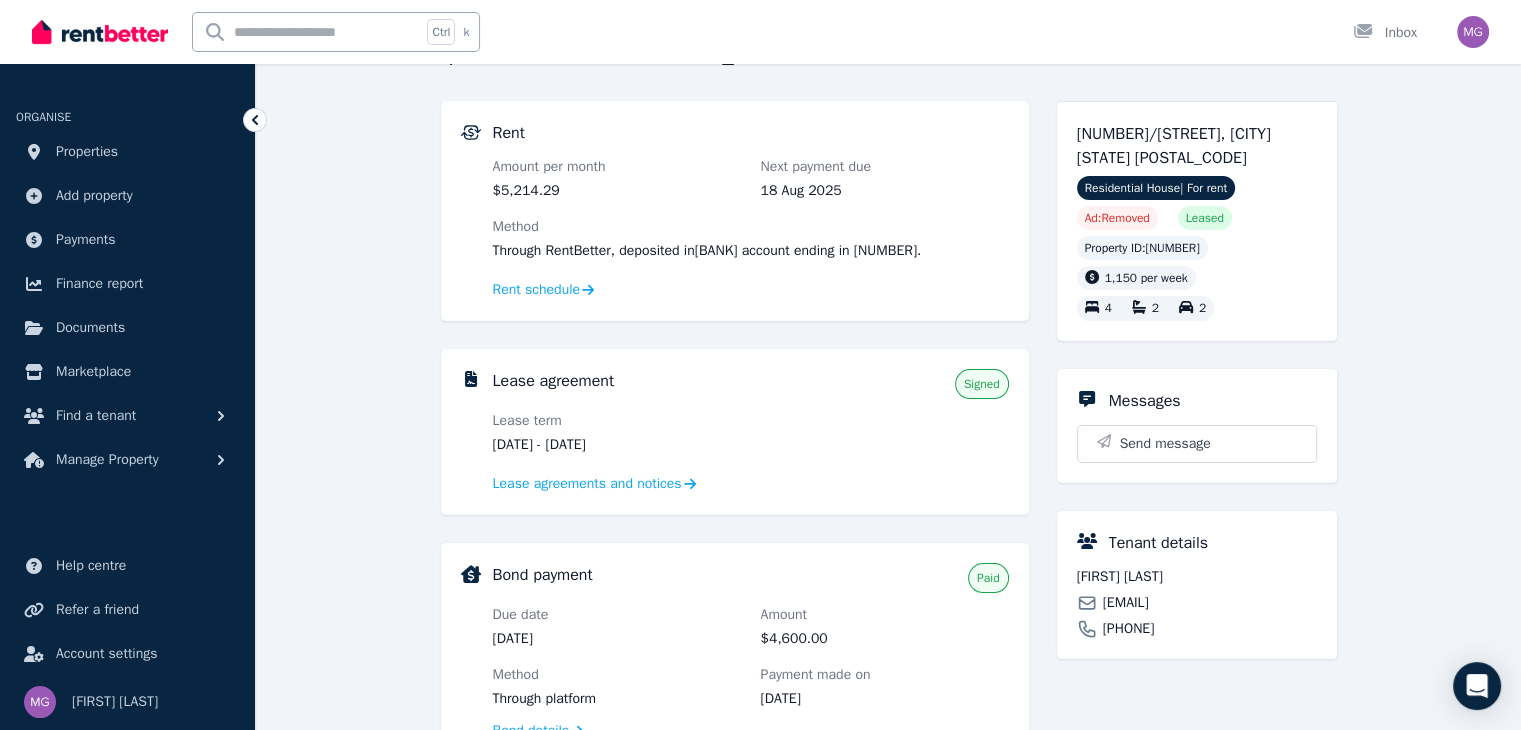scroll, scrollTop: 112, scrollLeft: 0, axis: vertical 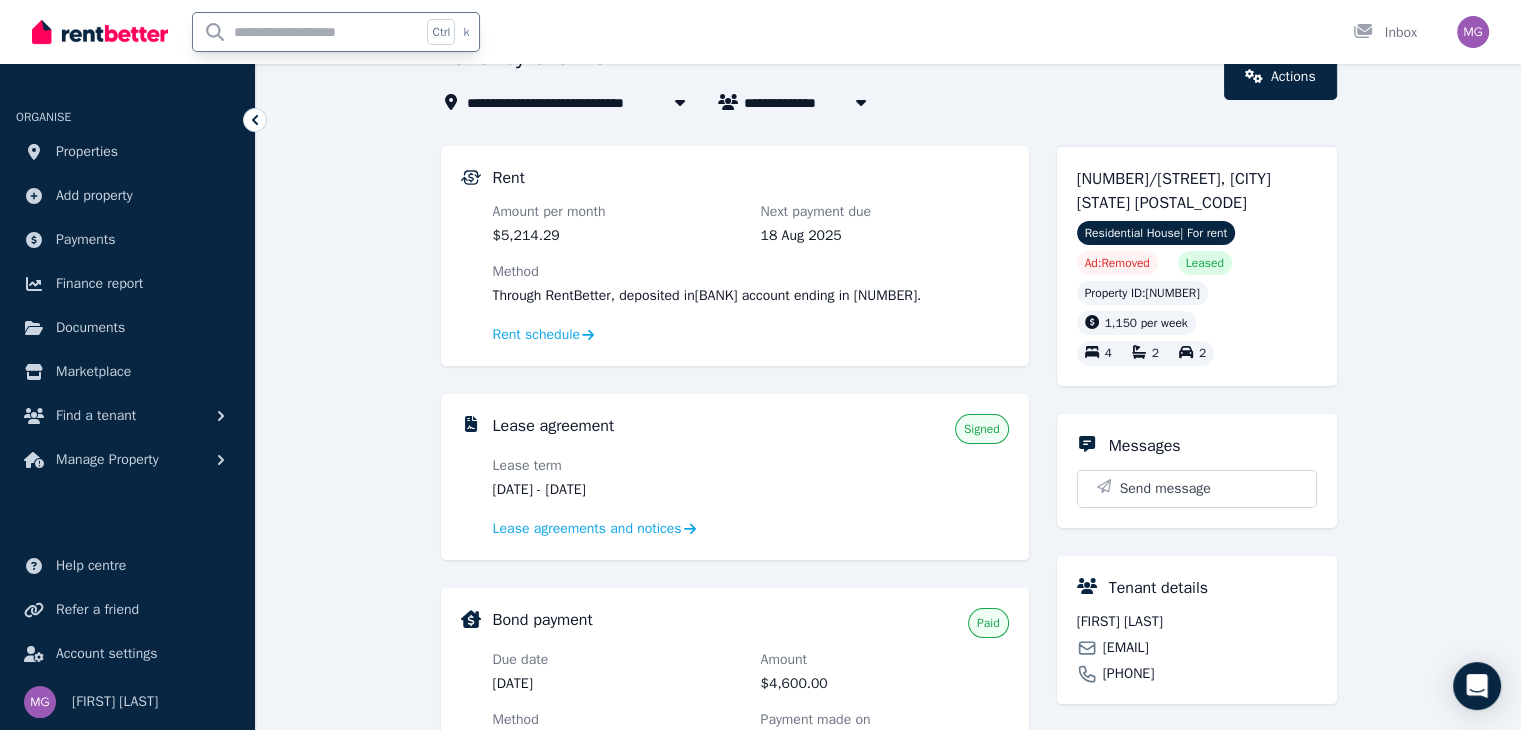 click at bounding box center (307, 32) 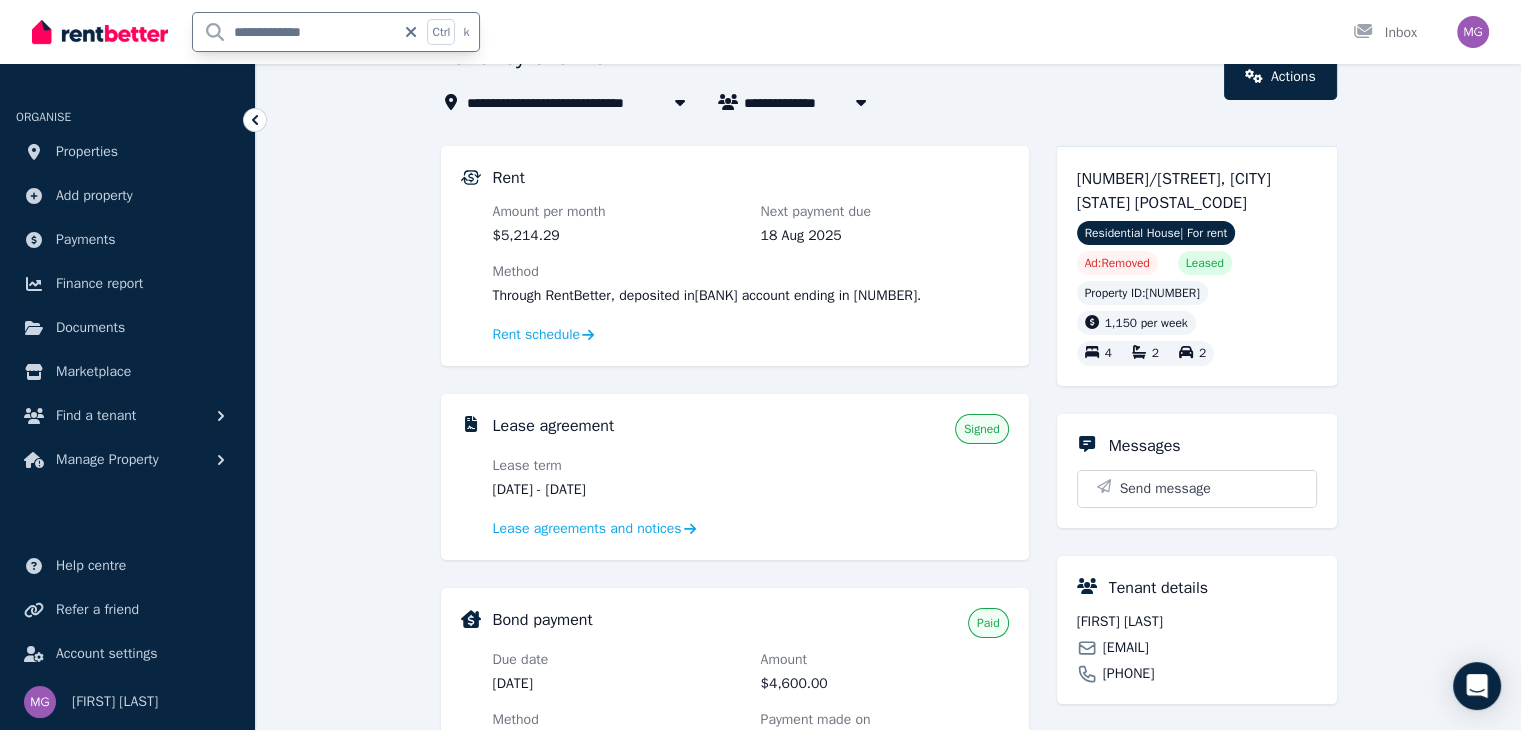 type on "**********" 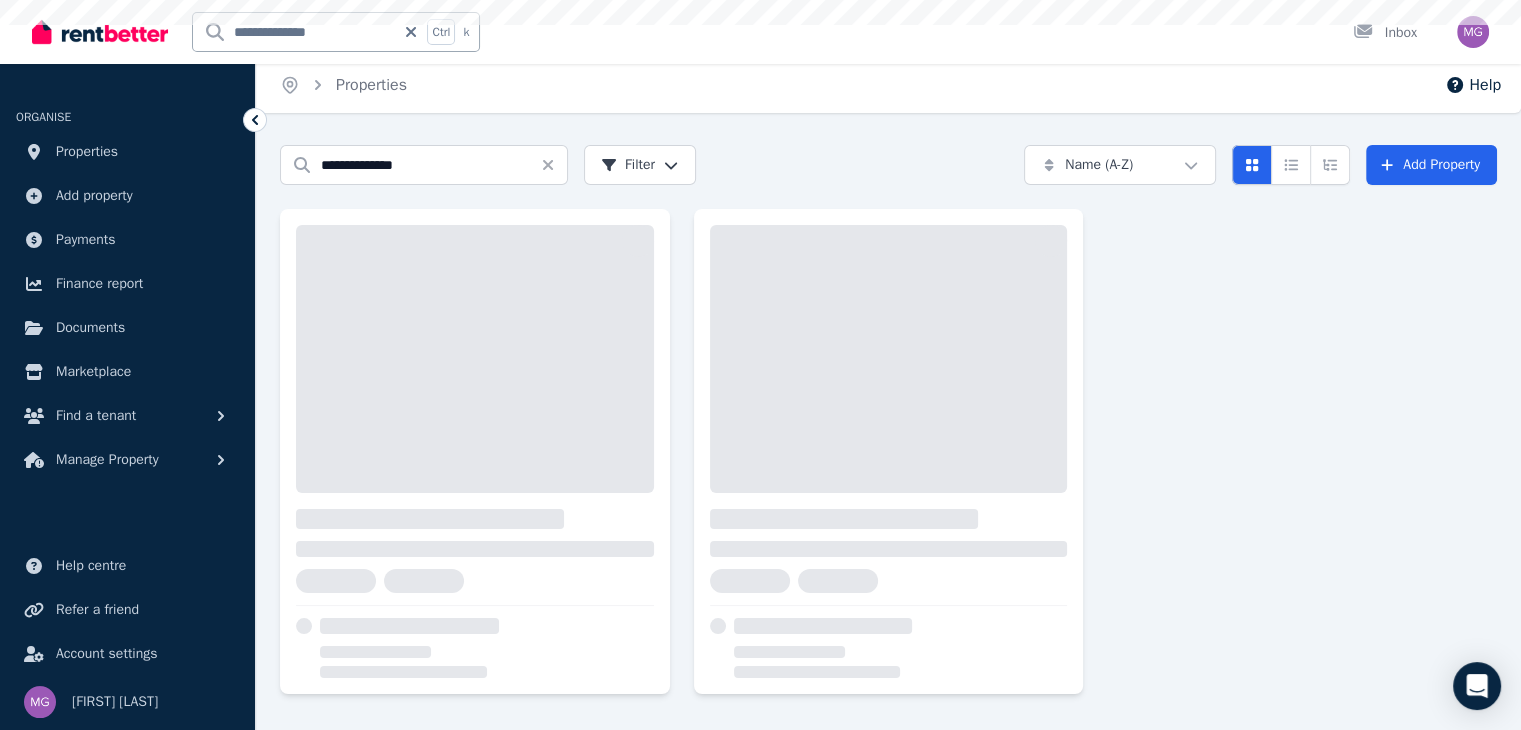 scroll, scrollTop: 0, scrollLeft: 0, axis: both 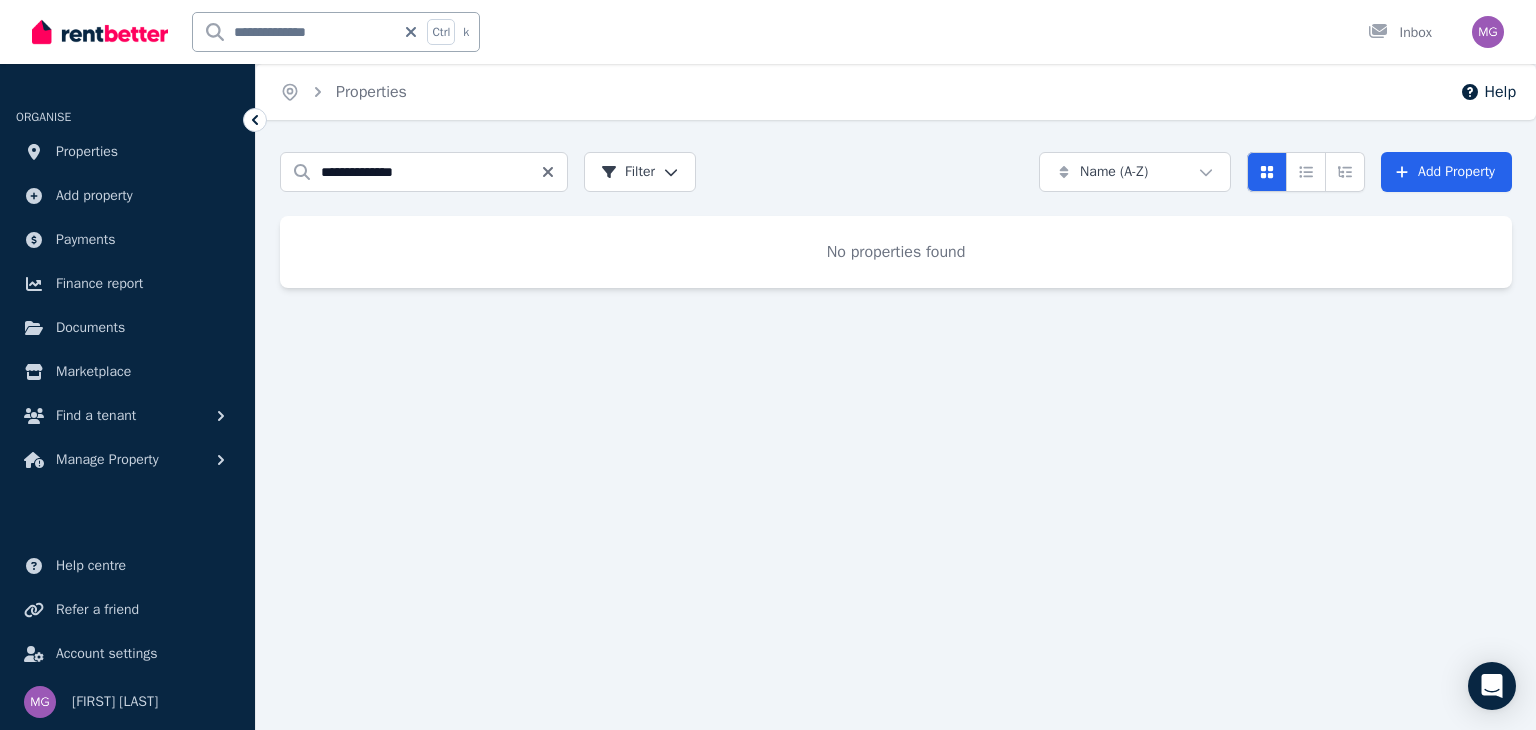 click 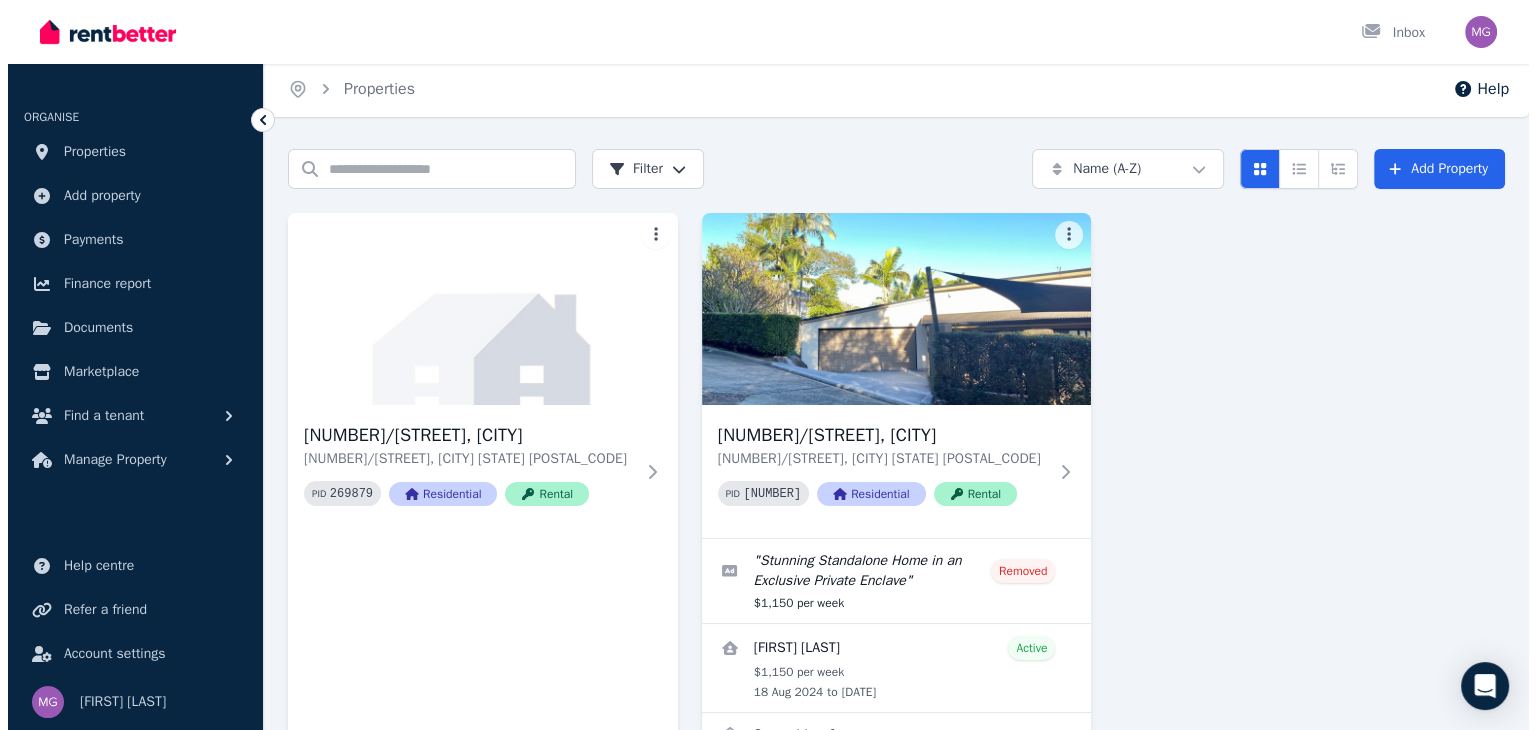 scroll, scrollTop: 0, scrollLeft: 0, axis: both 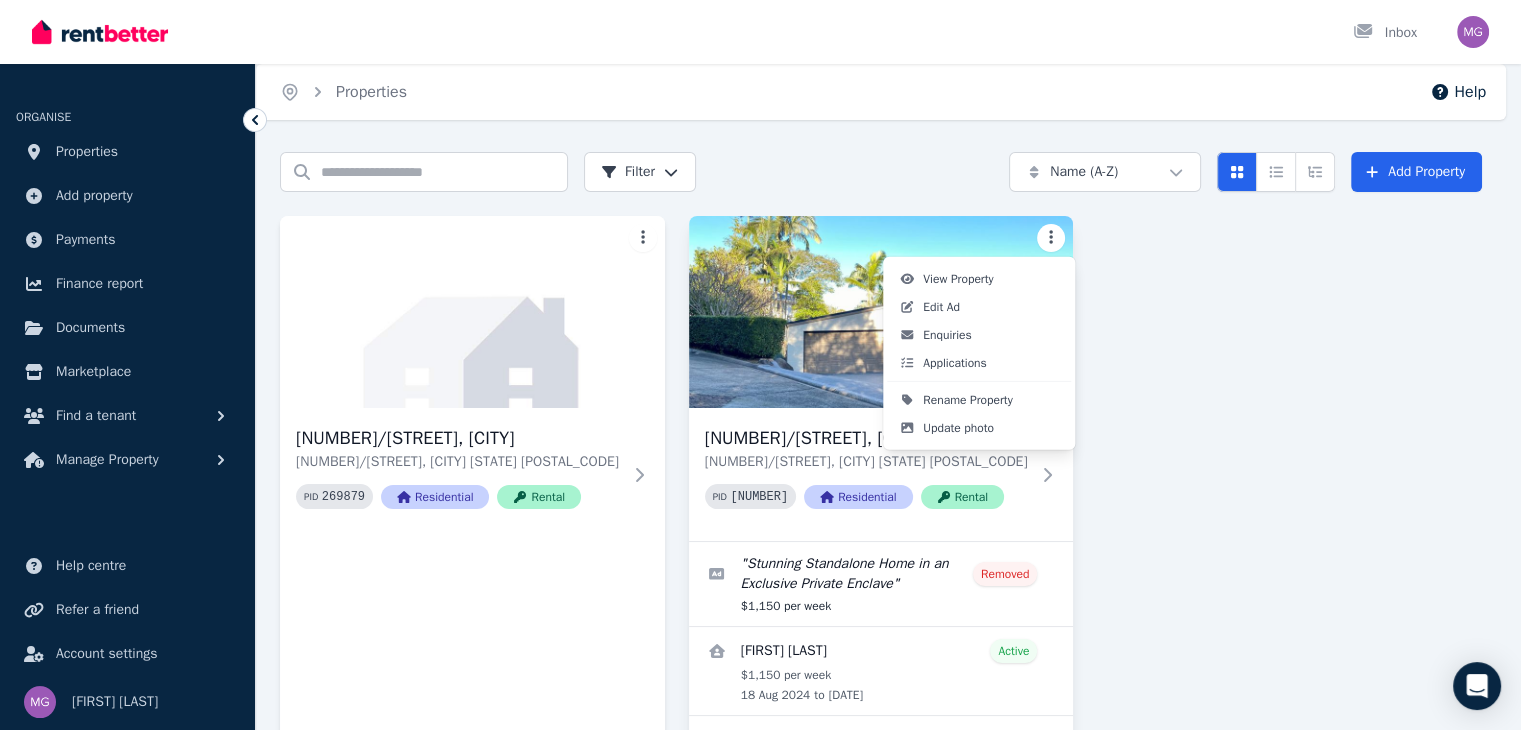click on "Open main menu Inbox Open user menu ORGANISE Properties Add property Payments Finance report Documents Marketplace Find a tenant Manage Property Help centre Refer a friend Account settings Your profile [FIRST] [LAST] Home Properties Help Search properties Filter Name (A-Z) Add Property [NUMBER]/[STREET], [CITY] [NUMBER]/[STREET], [CITY] [STATE] [POSTAL_CODE] PID [NUMBER] Residential Rental [NUMBER]/[STREET], [CITY] [NUMBER]/[STREET], [CITY] [STATE] [POSTAL_CODE] PID [NUMBER] Residential Rental " Stunning Standalone Home in an Exclusive Private Enclave " Removed $[PRICE] per week [FIRST] [LAST] Active $[PRICE] per week [DATE] to [DATE] [NUMBER] enquiries [NUMBER] /portal
View Property Edit Ad Enquiries Applications Rename Property Update photo" at bounding box center (760, 365) 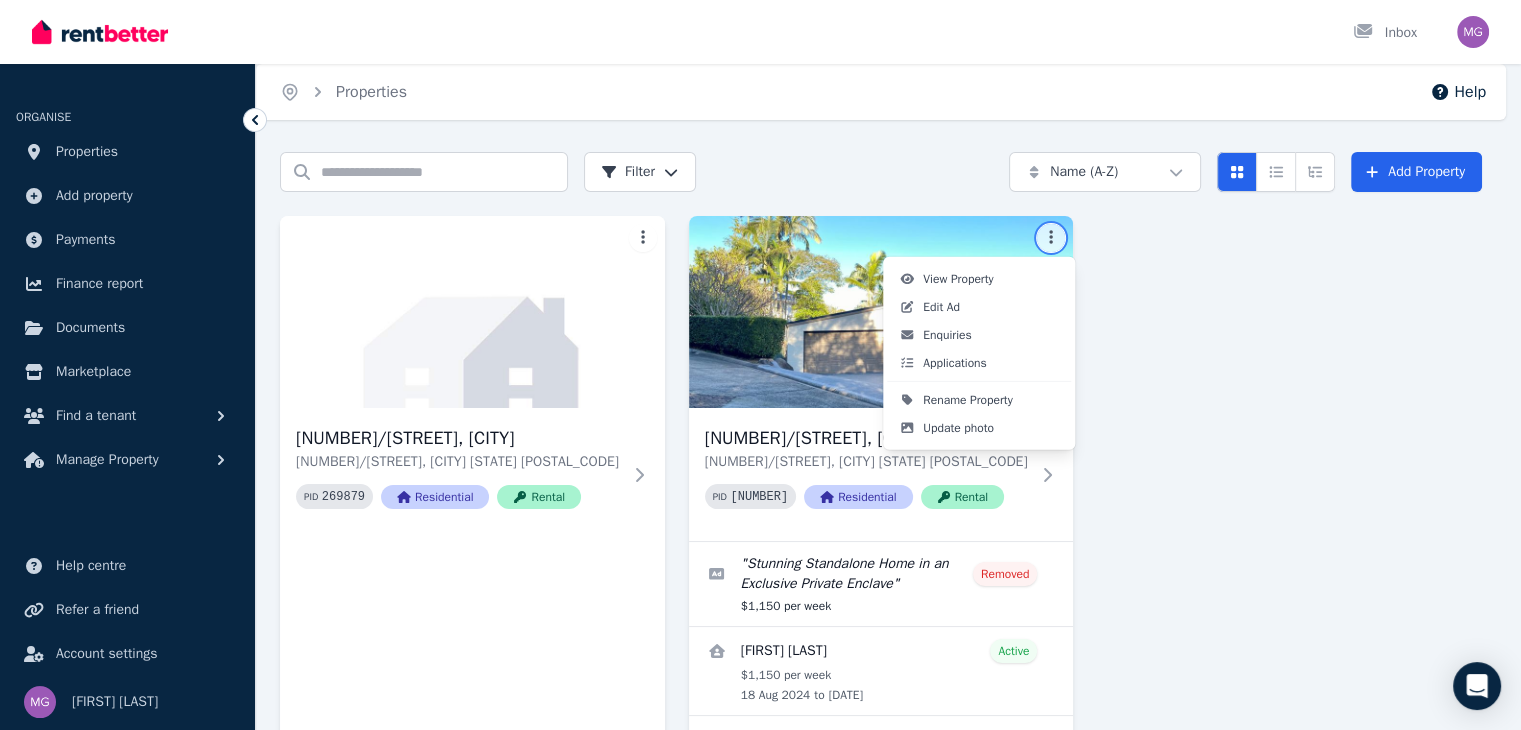 click on "Open main menu Inbox Open user menu ORGANISE Properties Add property Payments Finance report Documents Marketplace Find a tenant Manage Property Help centre Refer a friend Account settings Your profile [FIRST] [LAST] Home Properties Help Search properties Filter Name (A-Z) Add Property [NUMBER]/[STREET], [CITY] [NUMBER]/[STREET], [CITY] [STATE] [POSTAL_CODE] PID [NUMBER] Residential Rental [NUMBER]/[STREET], [CITY] [NUMBER]/[STREET], [CITY] [STATE] [POSTAL_CODE] PID [NUMBER] Residential Rental " Stunning Standalone Home in an Exclusive Private Enclave " Removed $[PRICE] per week [FIRST] [LAST] Active $[PRICE] per week [DATE] to [DATE] [NUMBER] enquiries [NUMBER] /portal
View Property Edit Ad Enquiries Applications Rename Property Update photo" at bounding box center (760, 365) 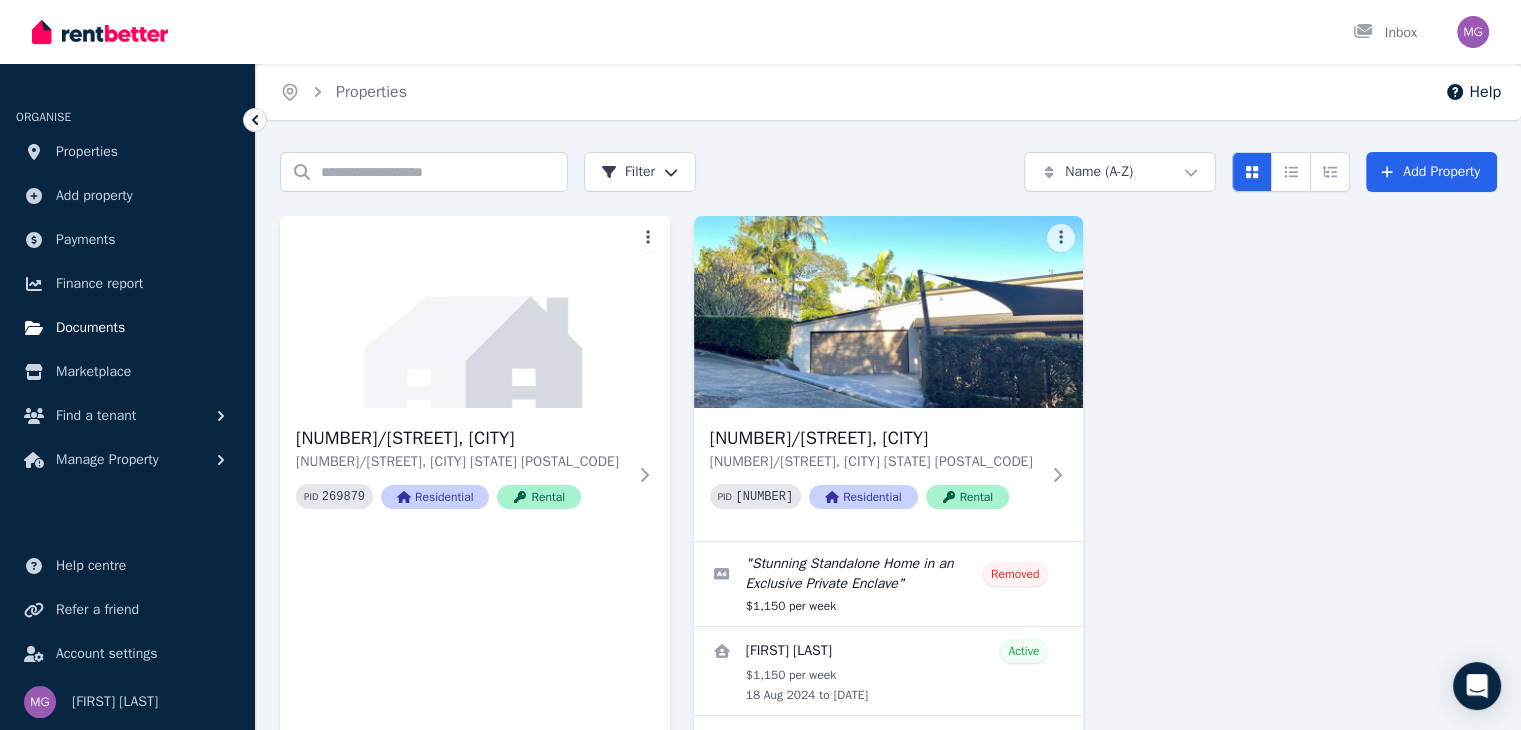 click on "Documents" at bounding box center [90, 328] 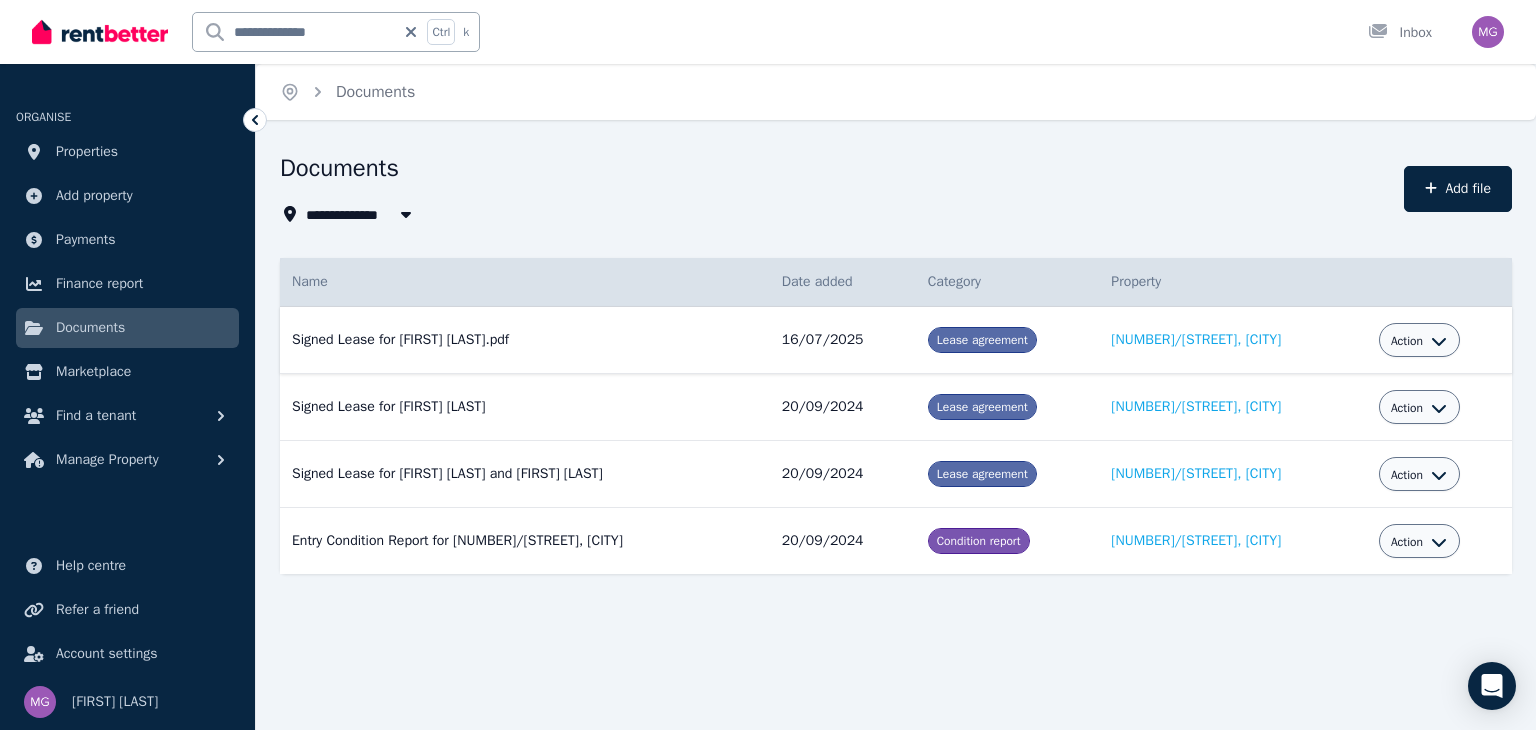 click 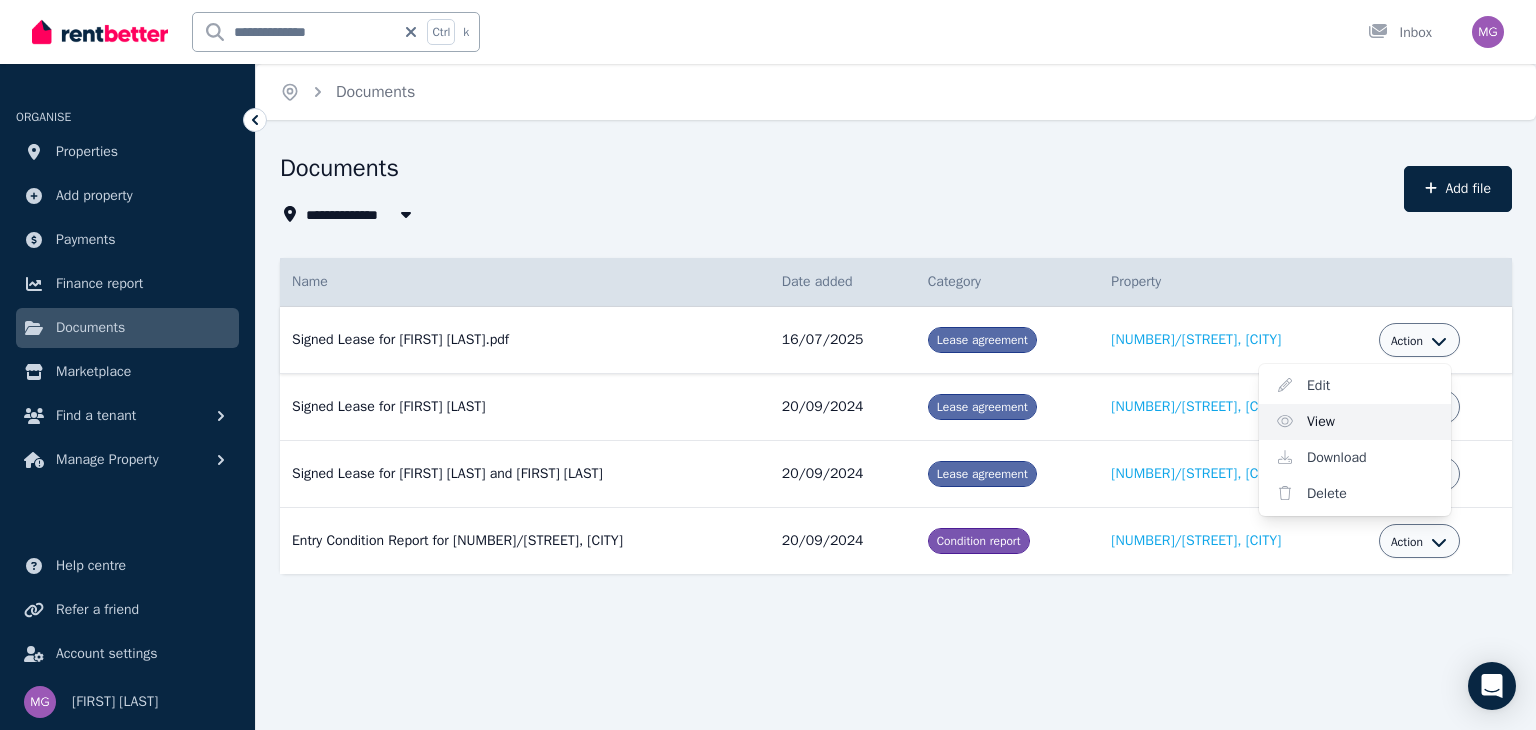 click on "View" at bounding box center [1355, 422] 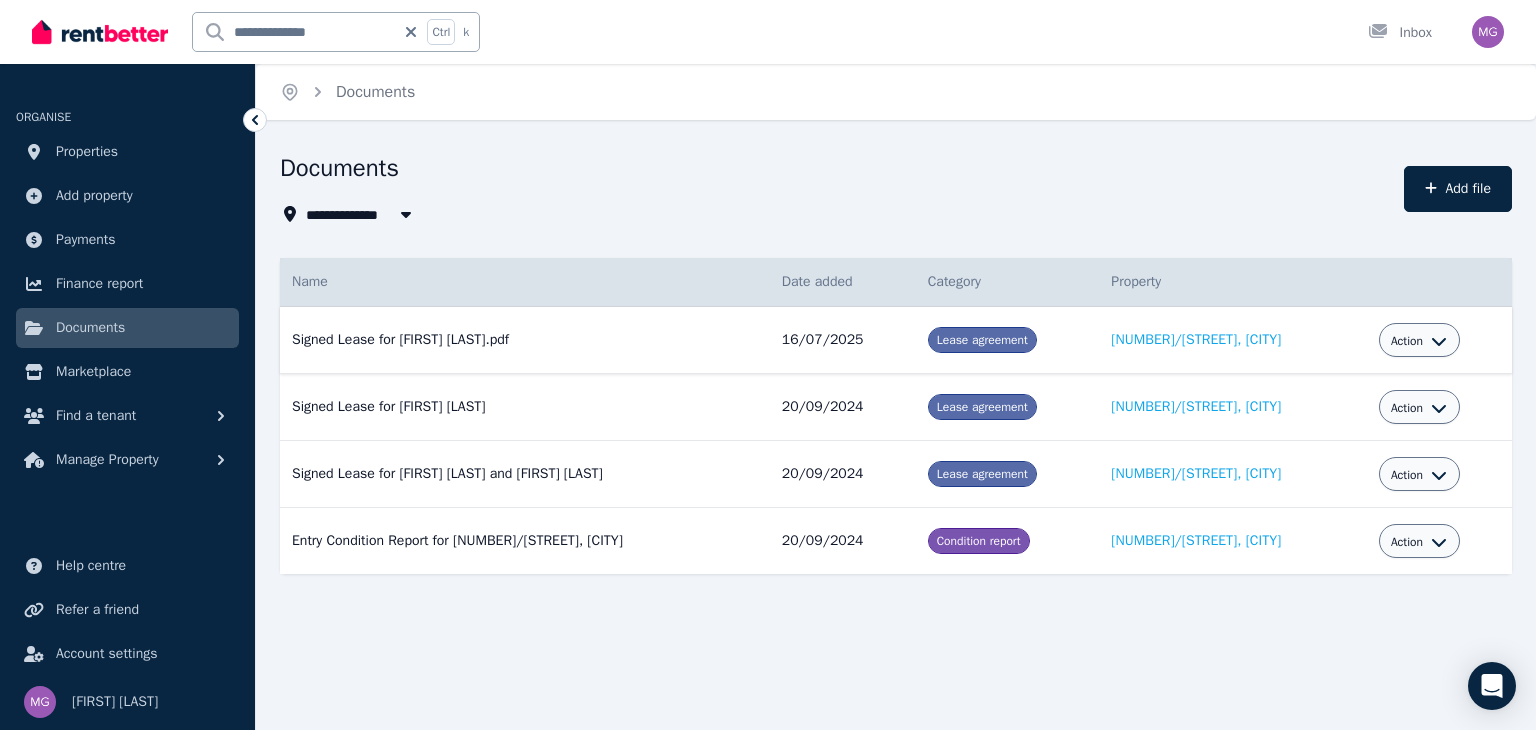 click 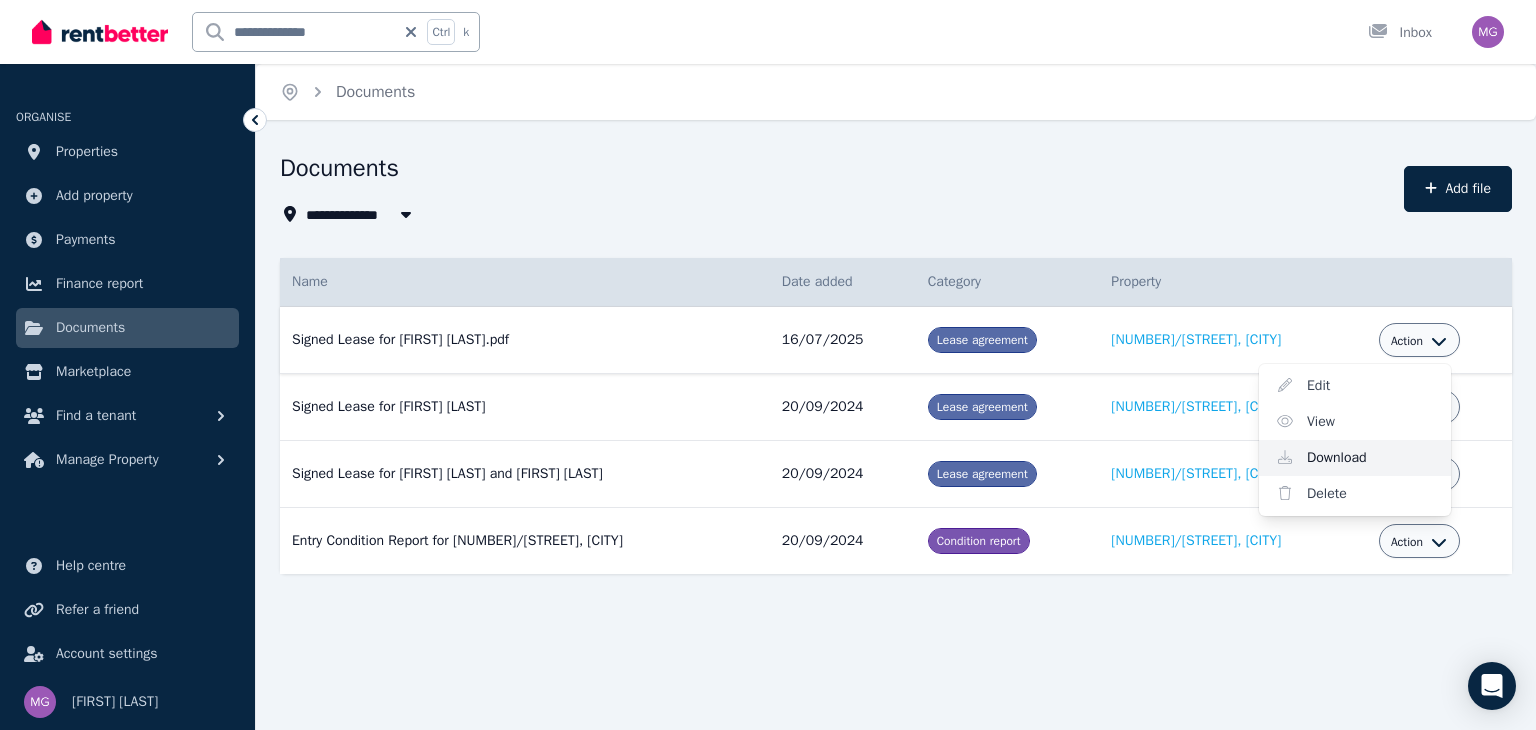 click on "Download" at bounding box center [1355, 458] 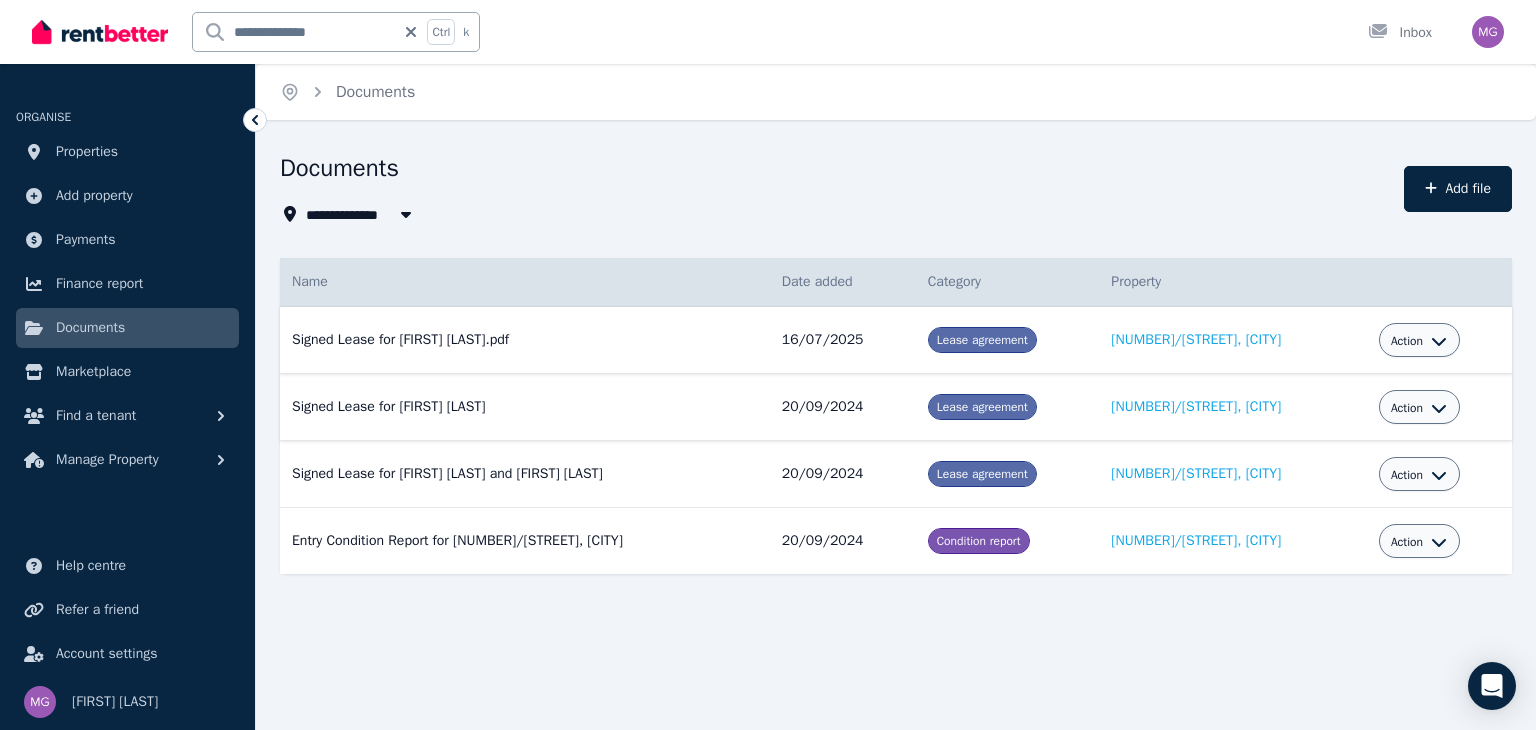 click 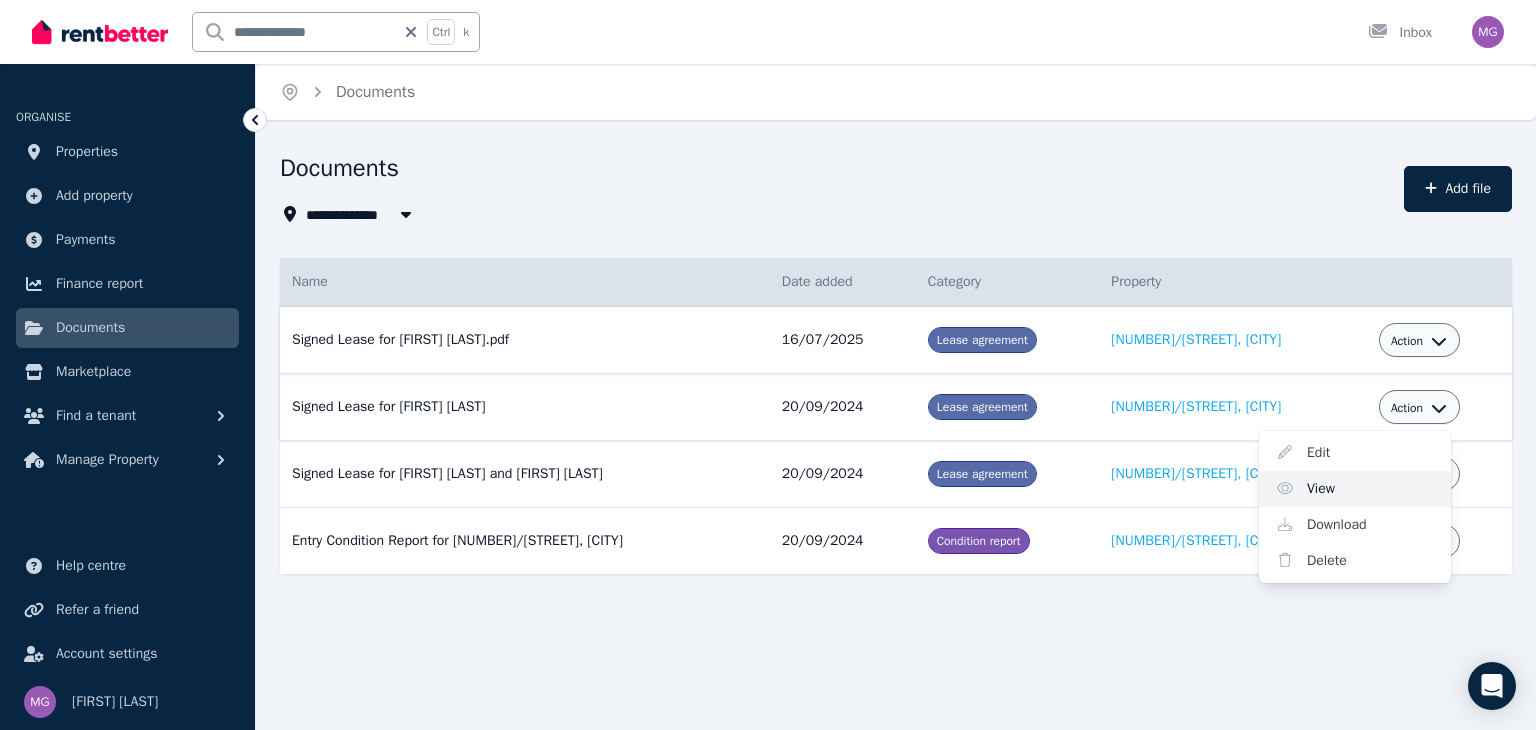 click on "View" at bounding box center [1355, 489] 